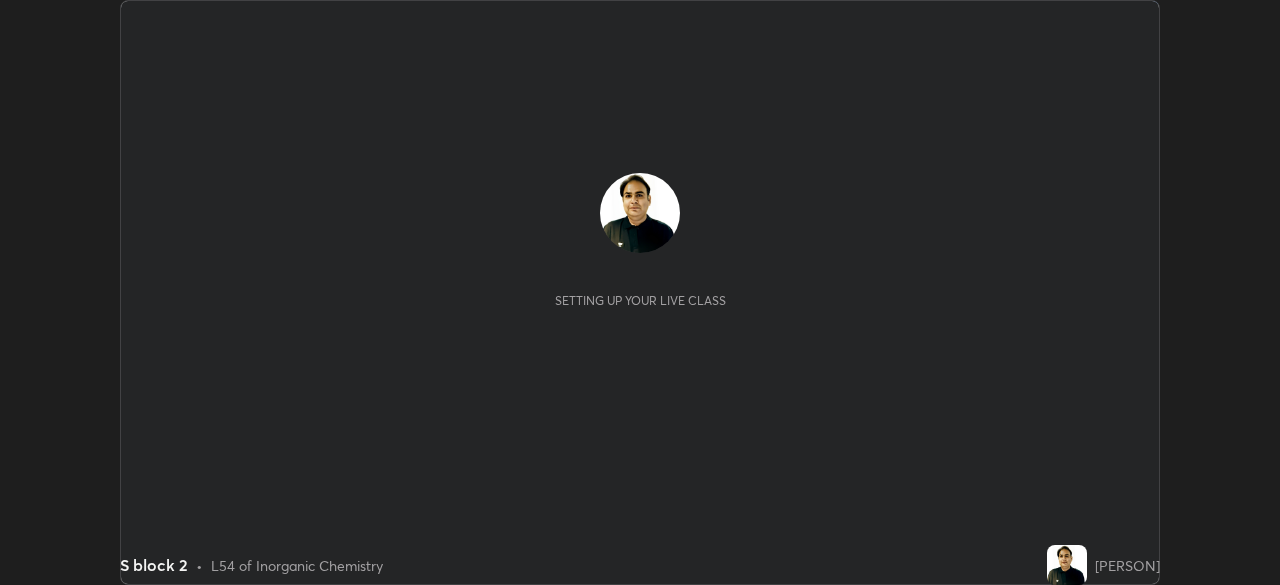 scroll, scrollTop: 0, scrollLeft: 0, axis: both 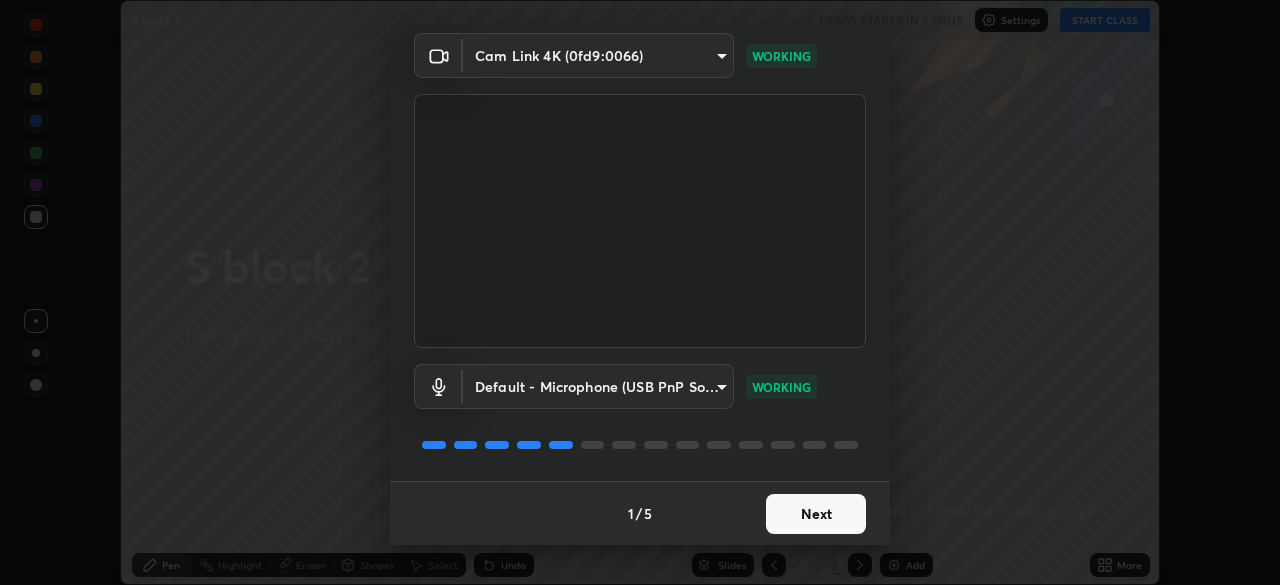 click on "Next" at bounding box center [816, 514] 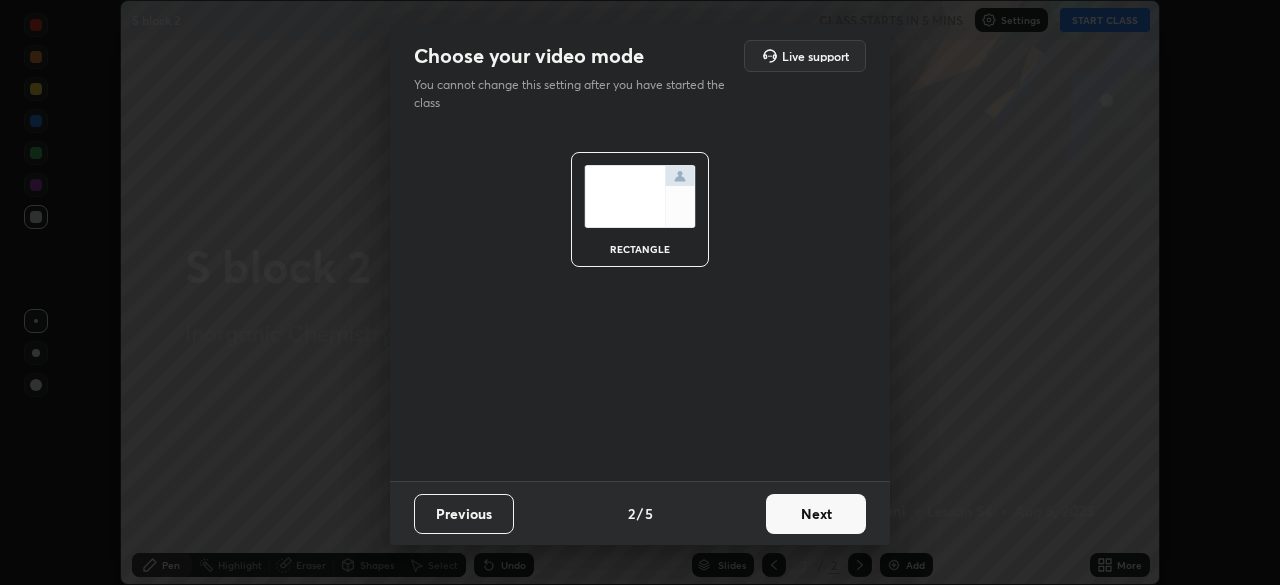 click on "Next" at bounding box center (816, 514) 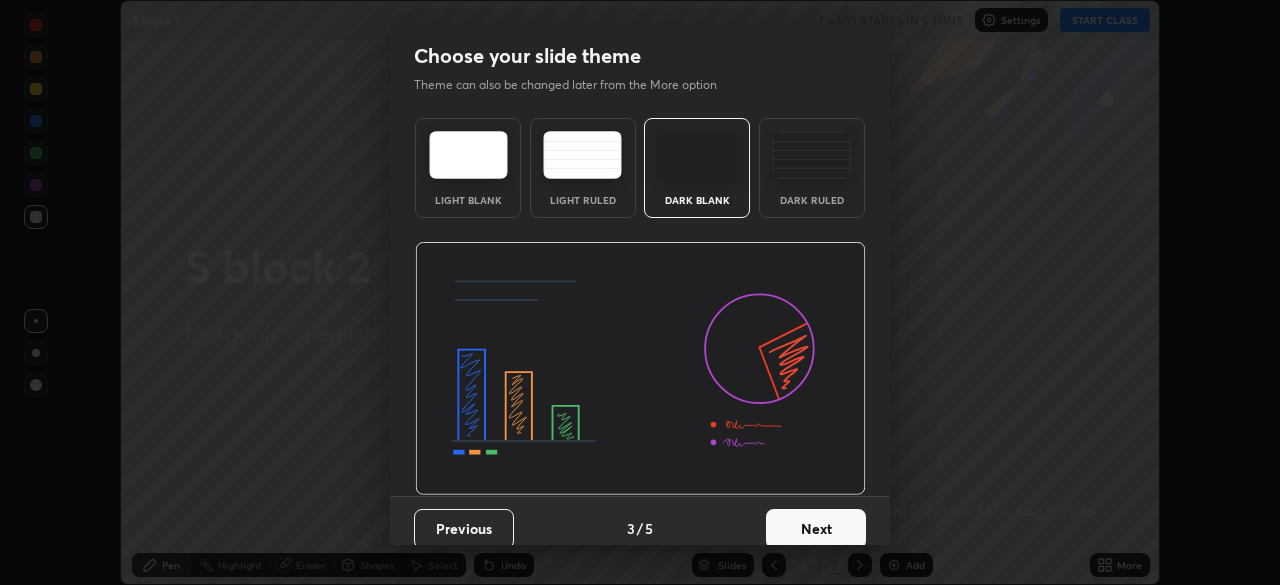 click on "Next" at bounding box center (816, 529) 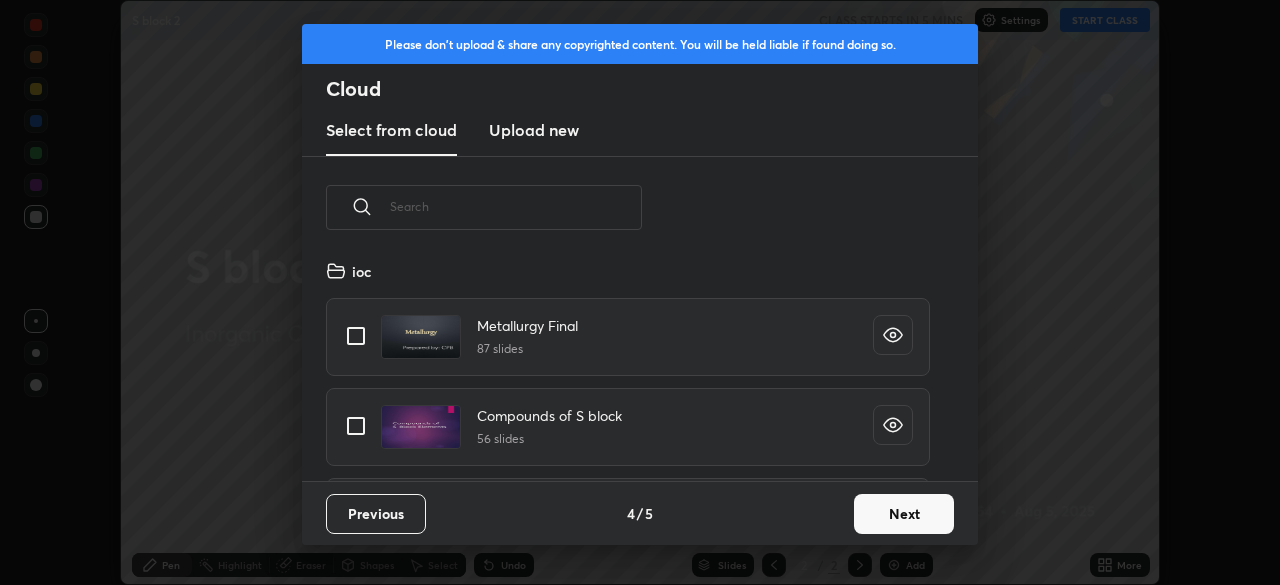 scroll, scrollTop: 7, scrollLeft: 11, axis: both 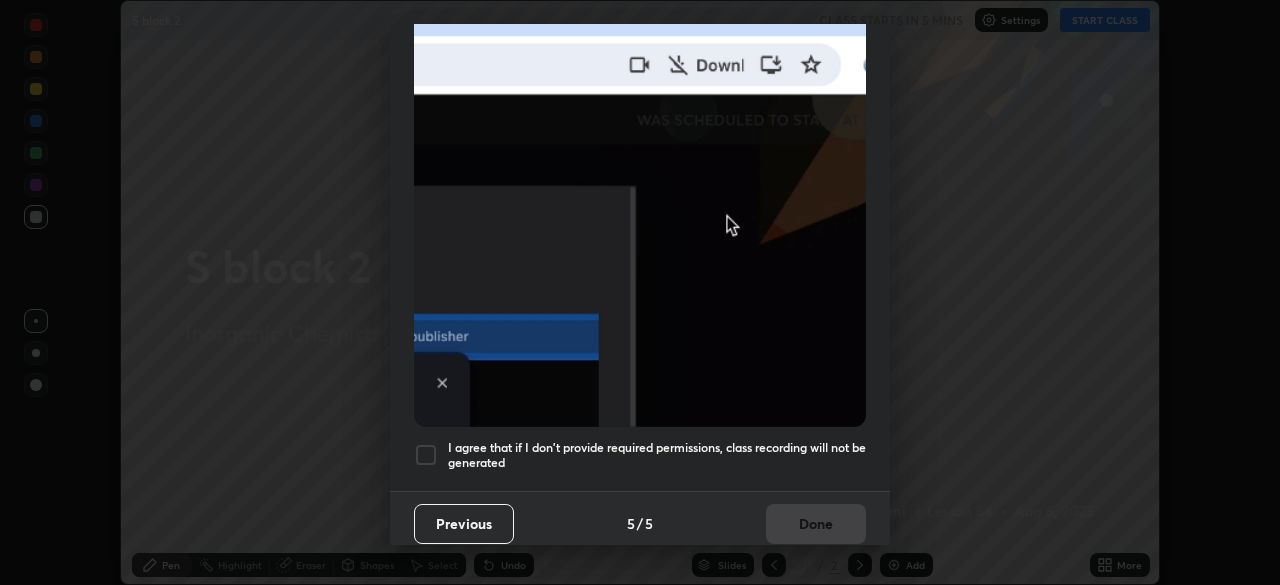 click at bounding box center [426, 455] 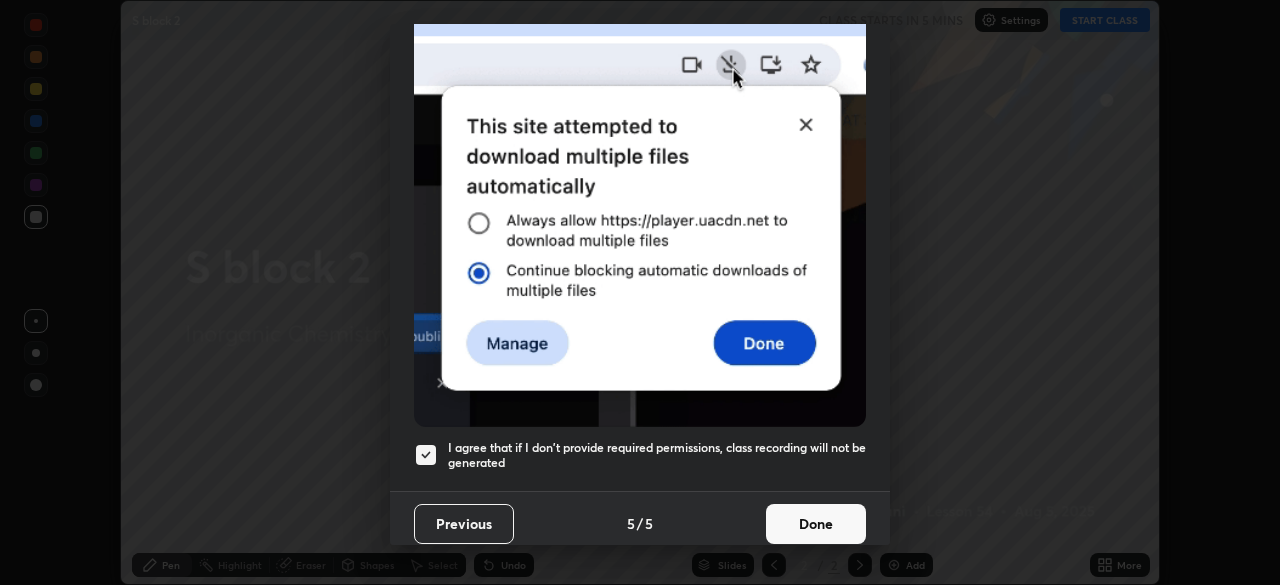 click on "Done" at bounding box center [816, 524] 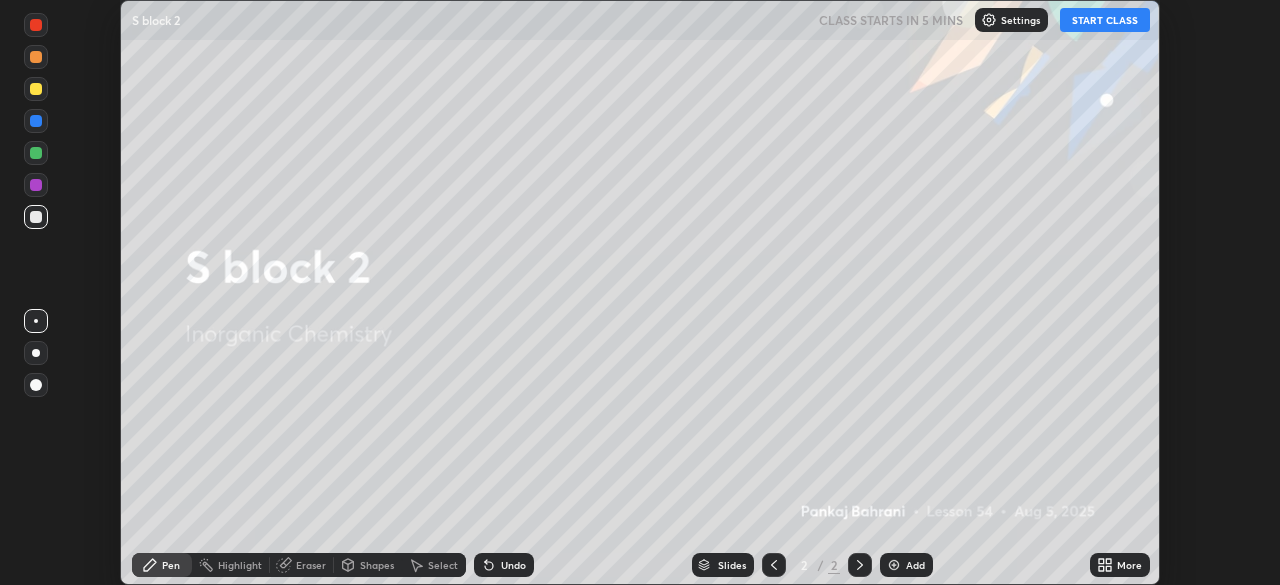 click on "More" at bounding box center [1120, 565] 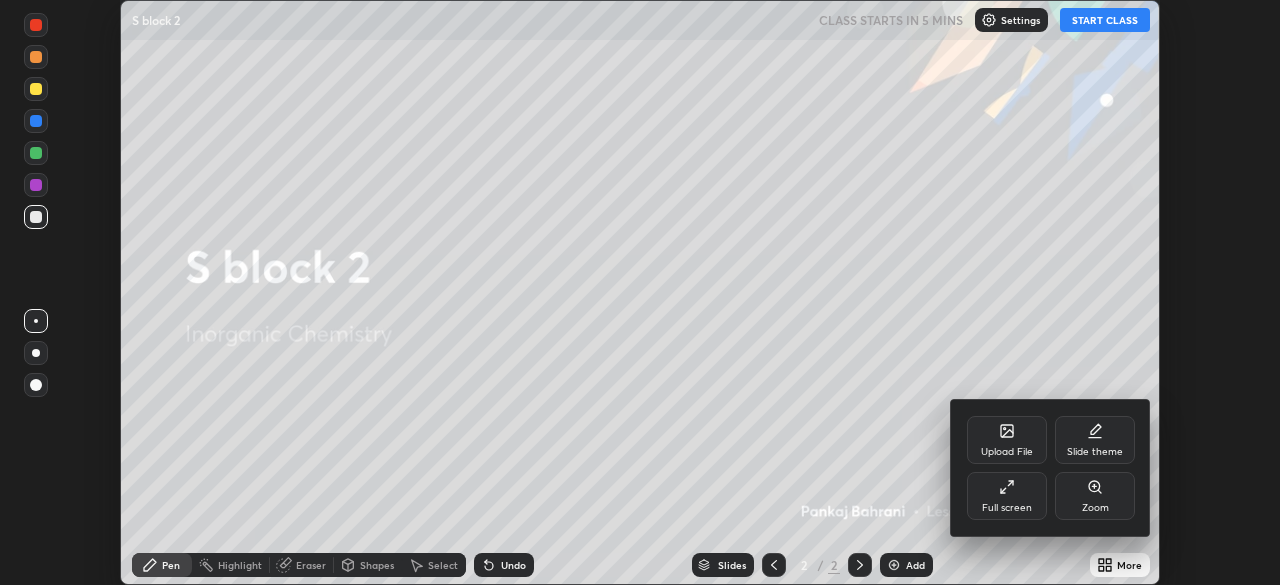 click on "Full screen" at bounding box center (1007, 496) 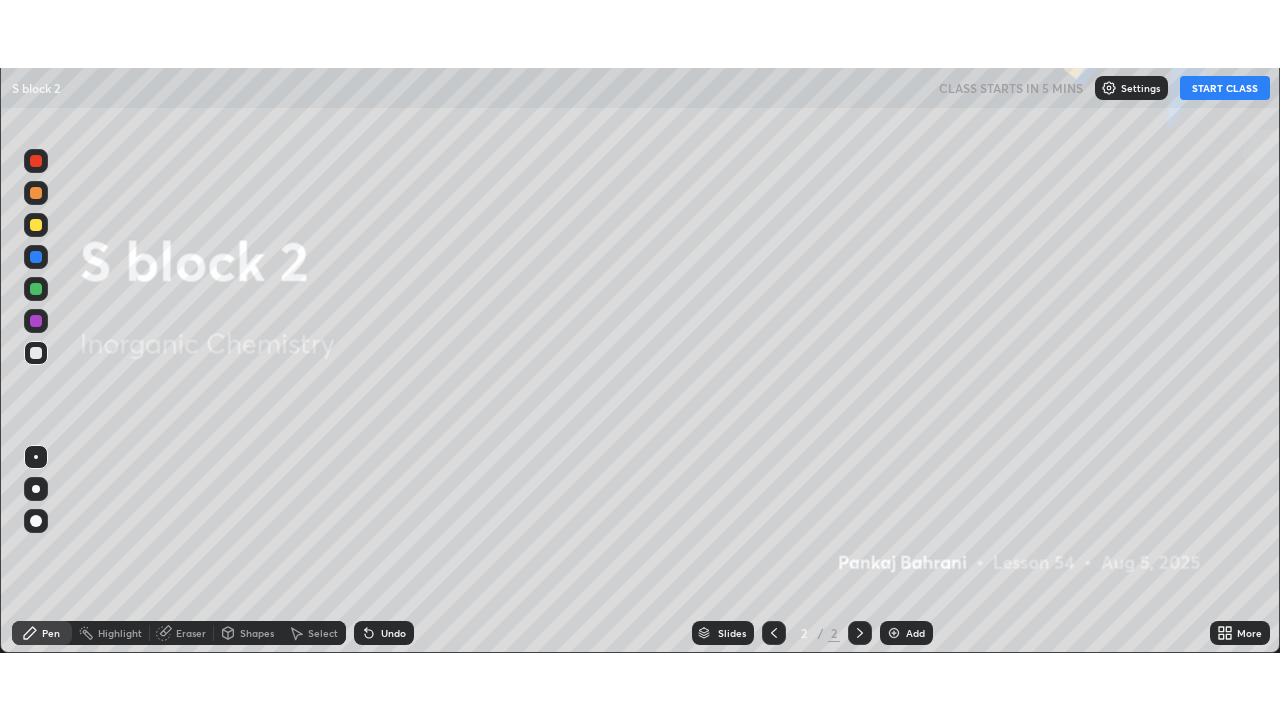 scroll, scrollTop: 99280, scrollLeft: 98720, axis: both 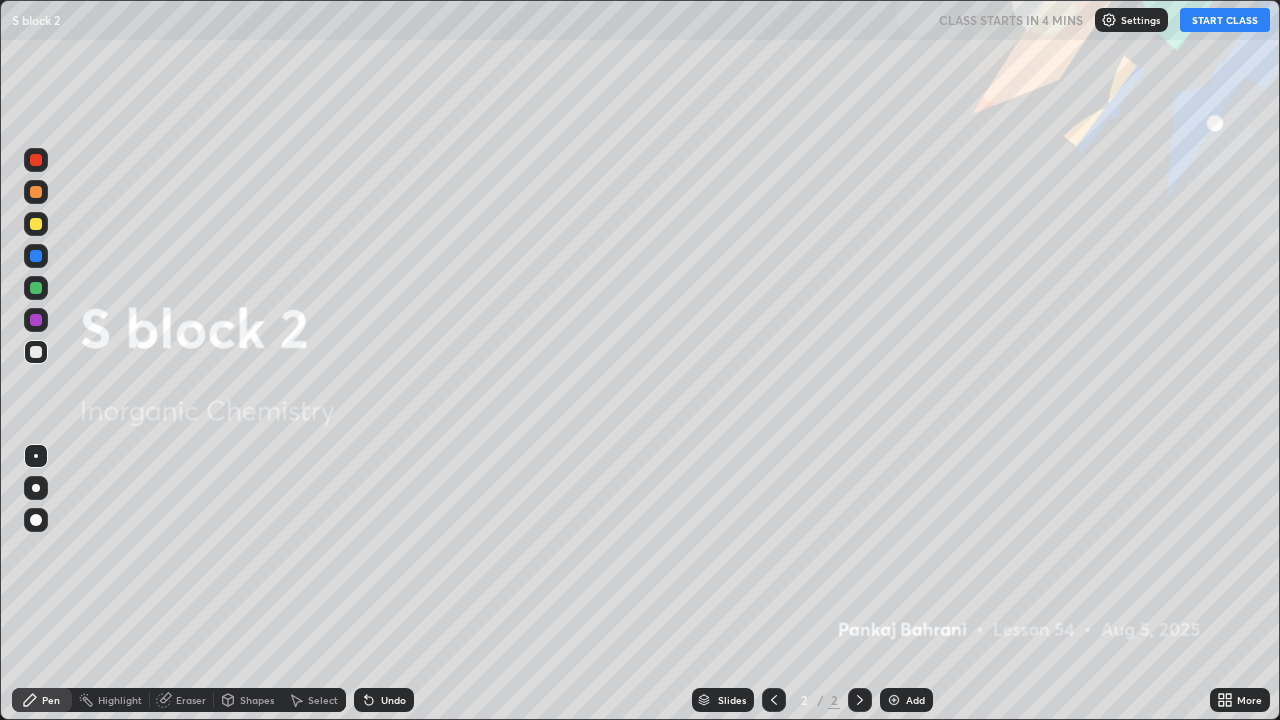 click at bounding box center (894, 700) 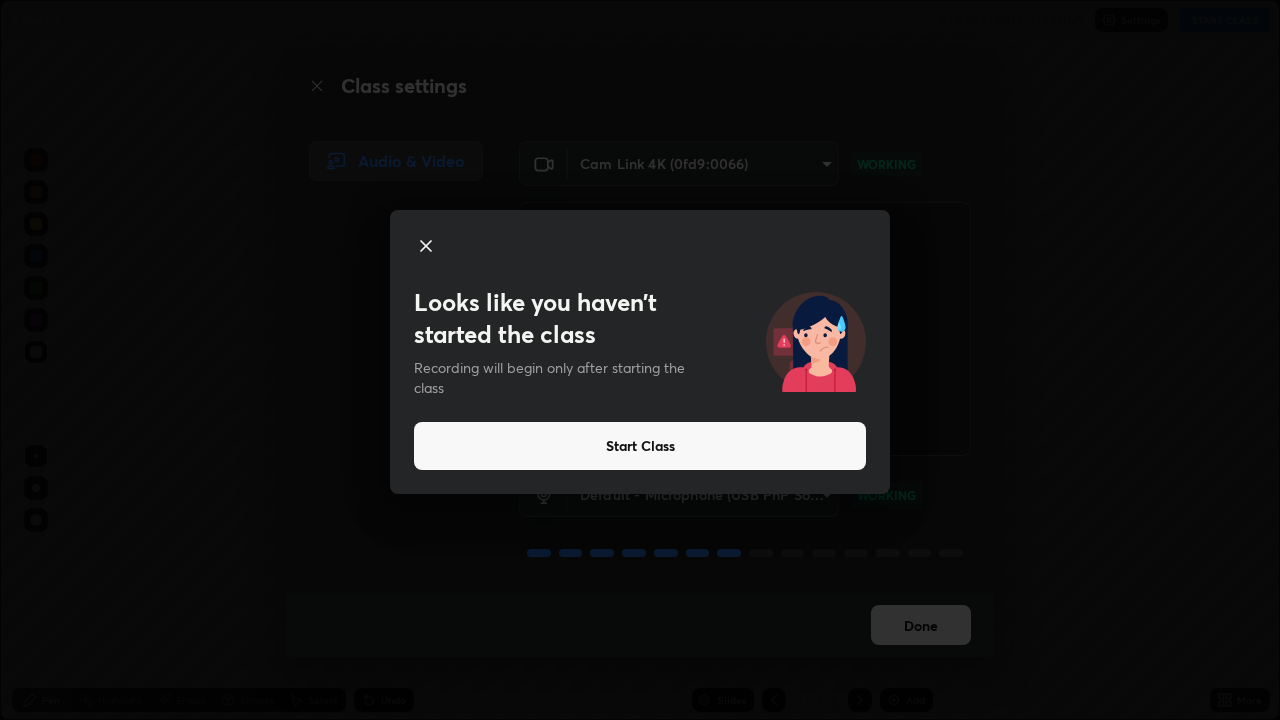 click on "Start Class" at bounding box center [640, 446] 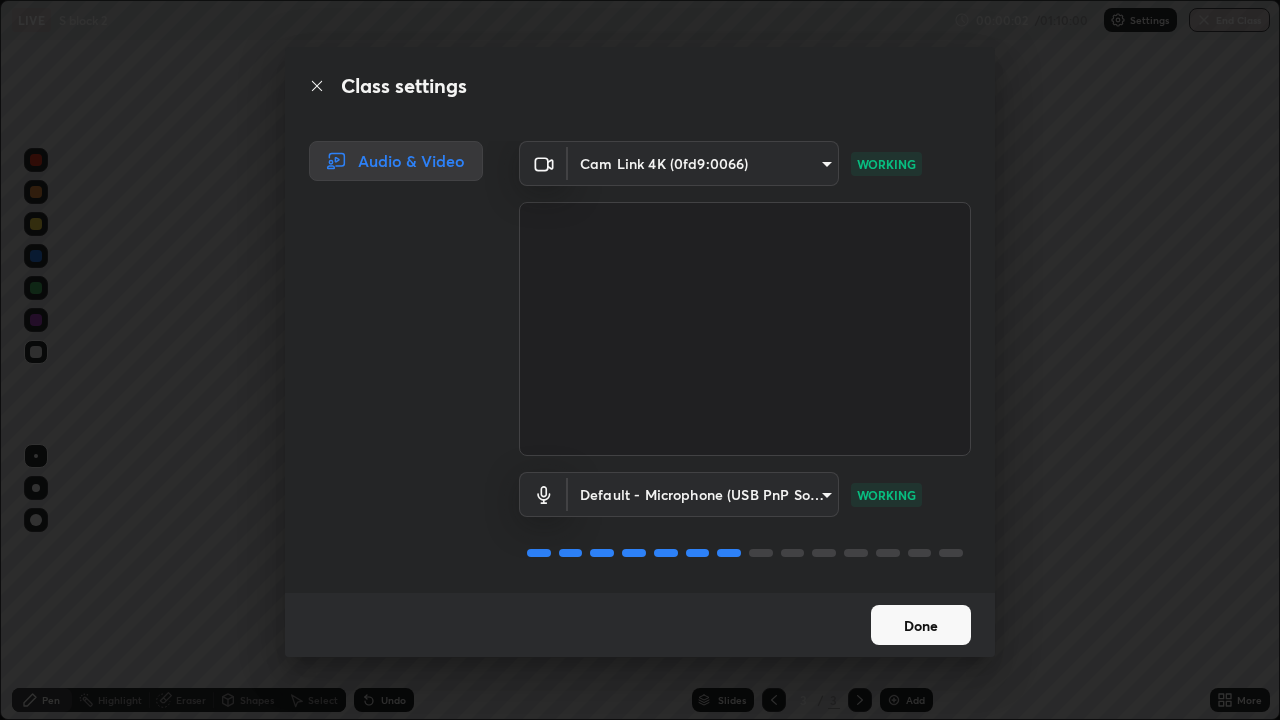 click on "Done" at bounding box center [921, 625] 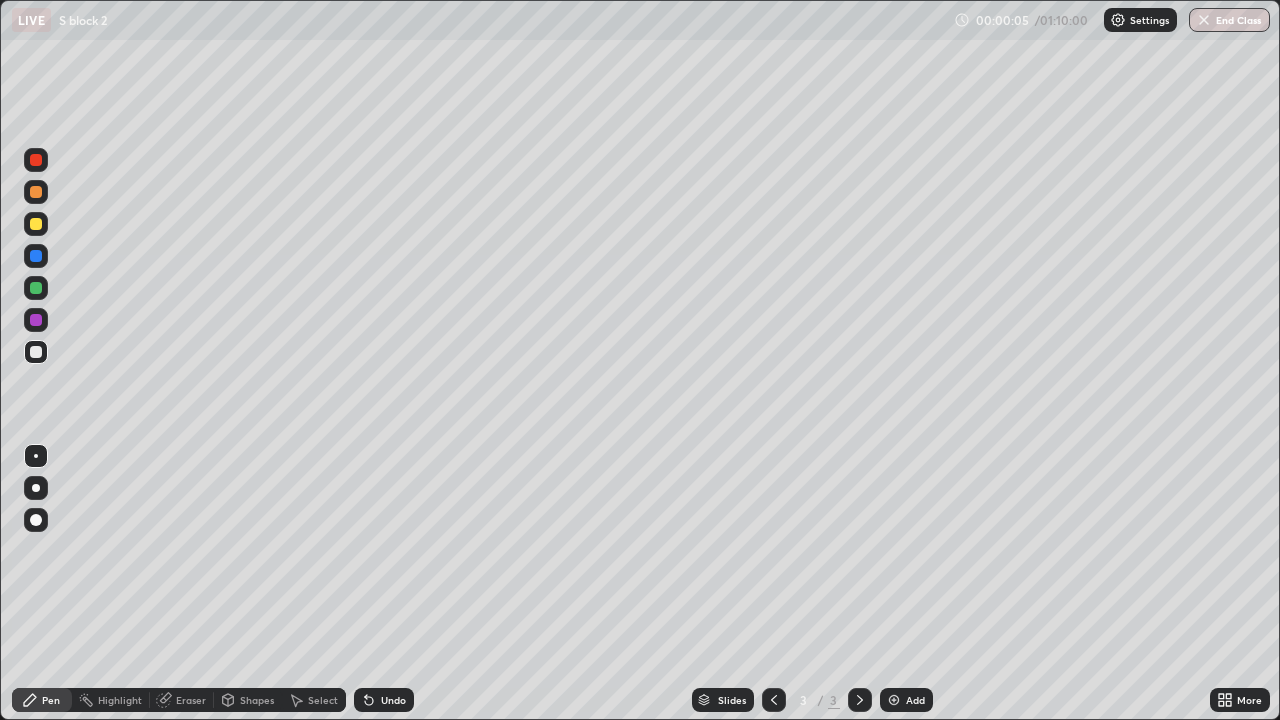 click 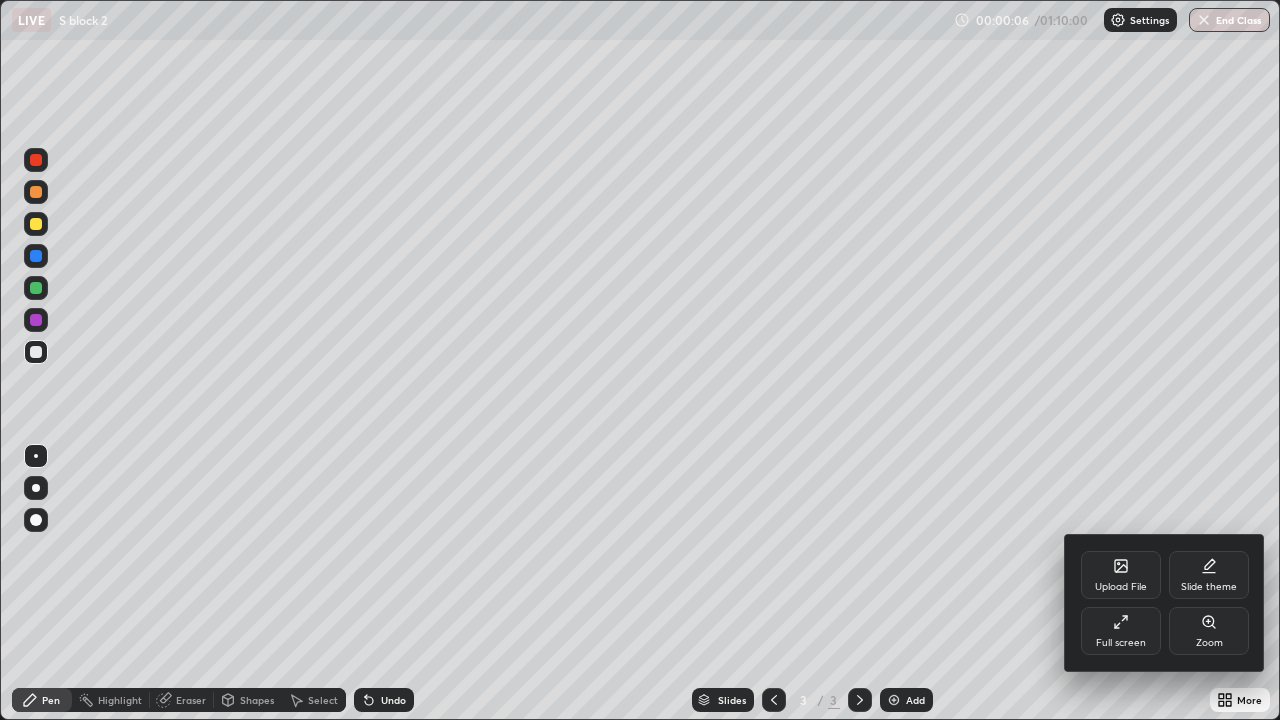 click on "Upload File" at bounding box center [1121, 575] 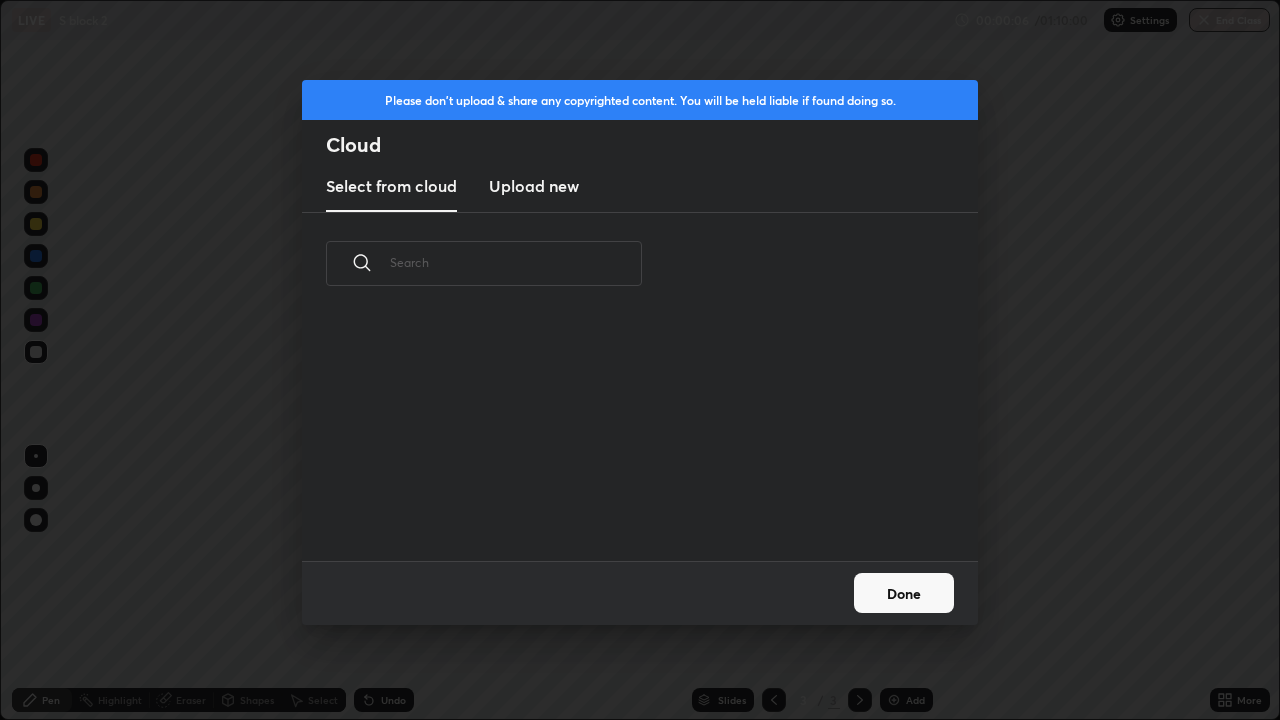 scroll, scrollTop: 7, scrollLeft: 11, axis: both 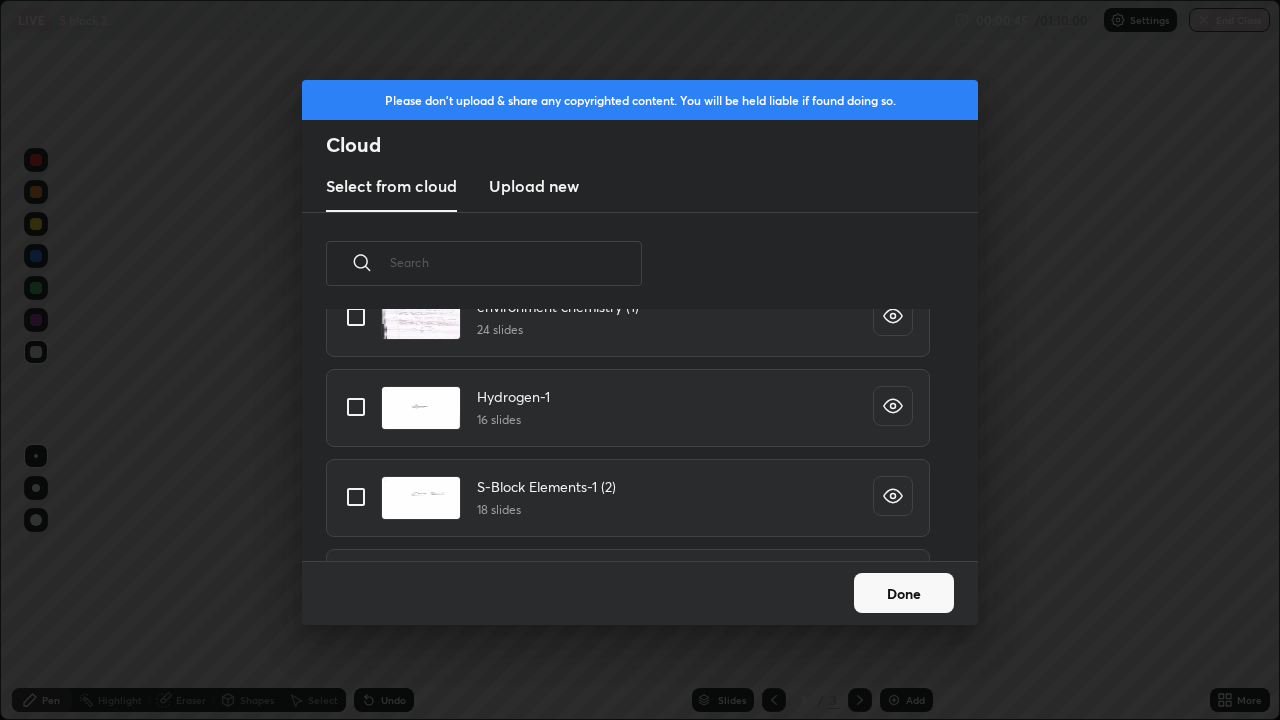 click at bounding box center [356, 497] 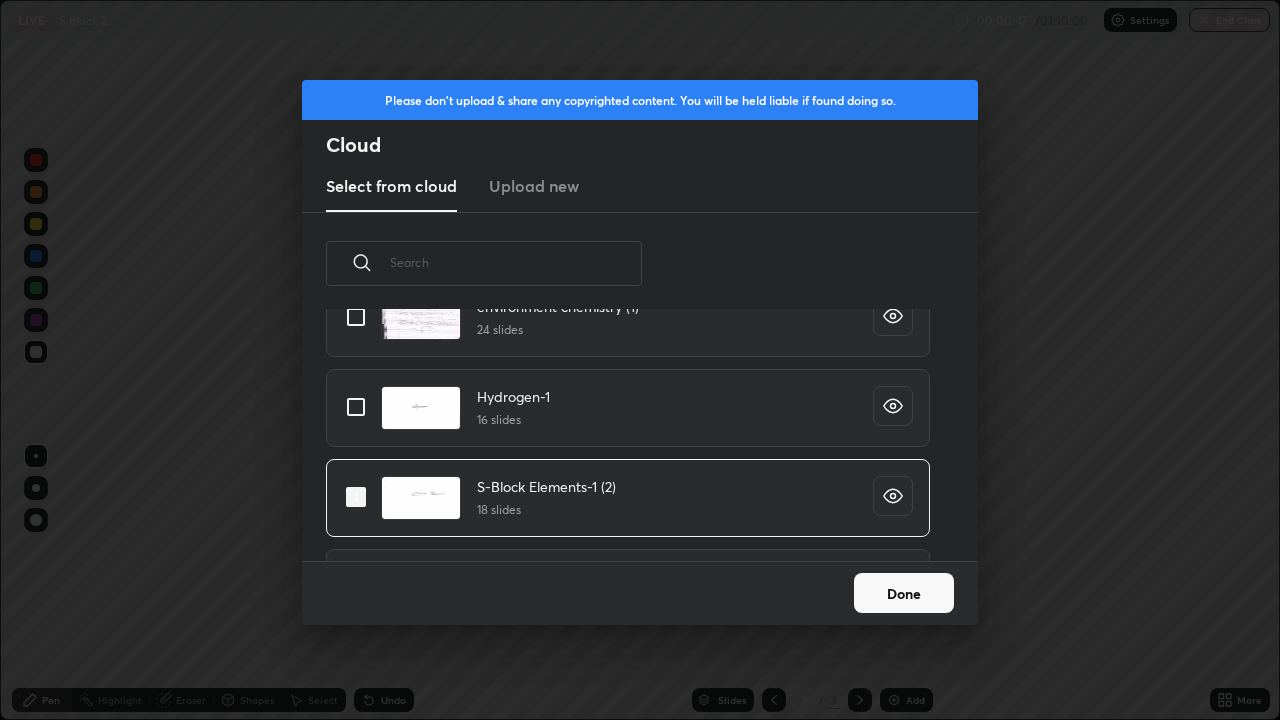 click on "Done" at bounding box center [904, 593] 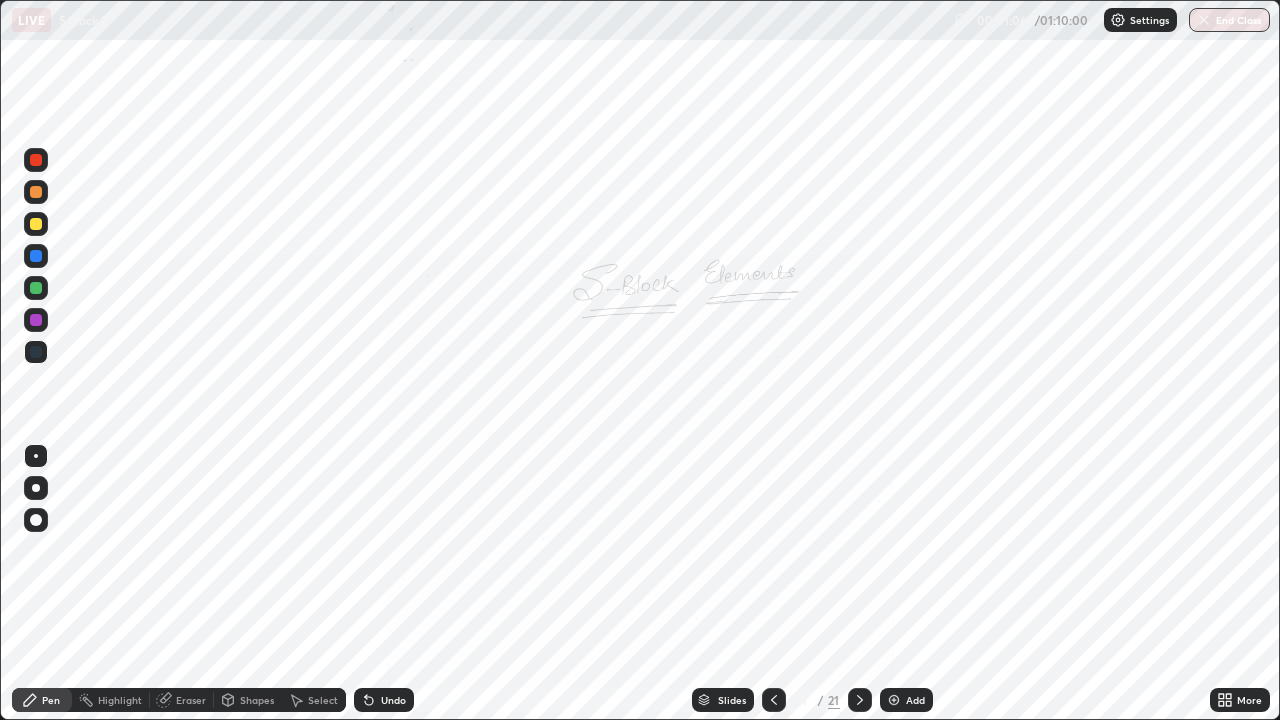 click 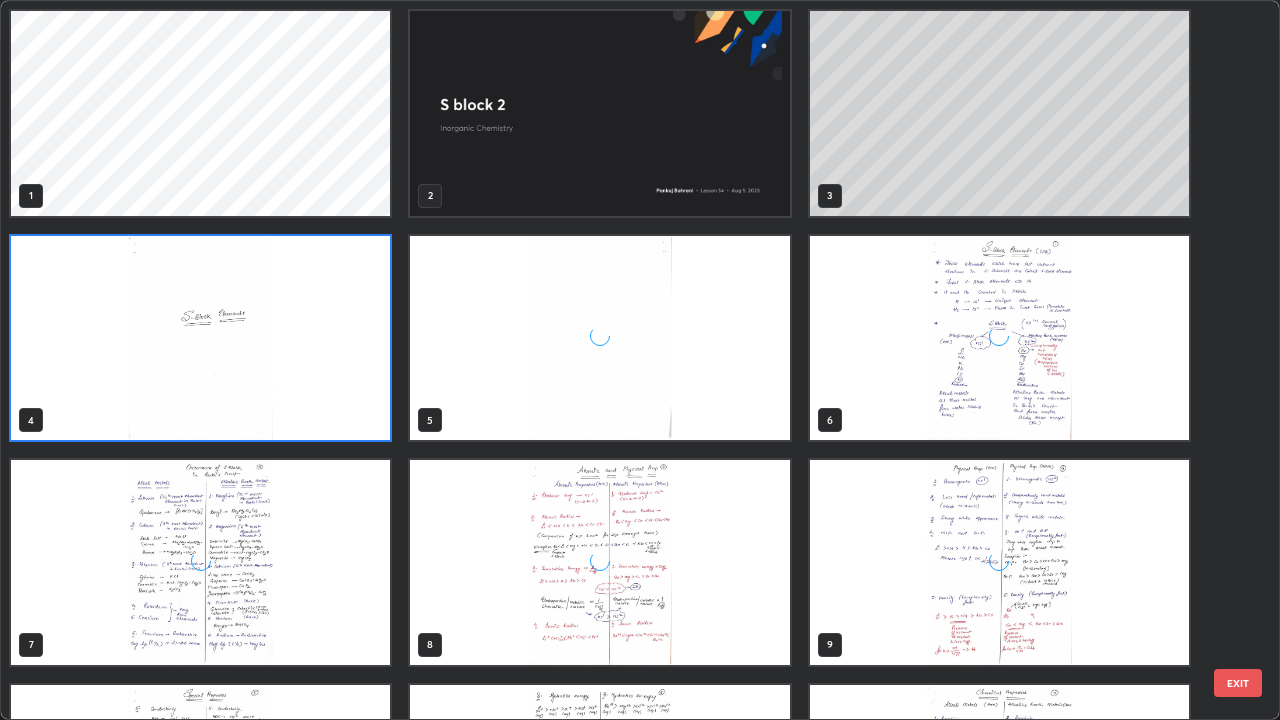 scroll, scrollTop: 7, scrollLeft: 11, axis: both 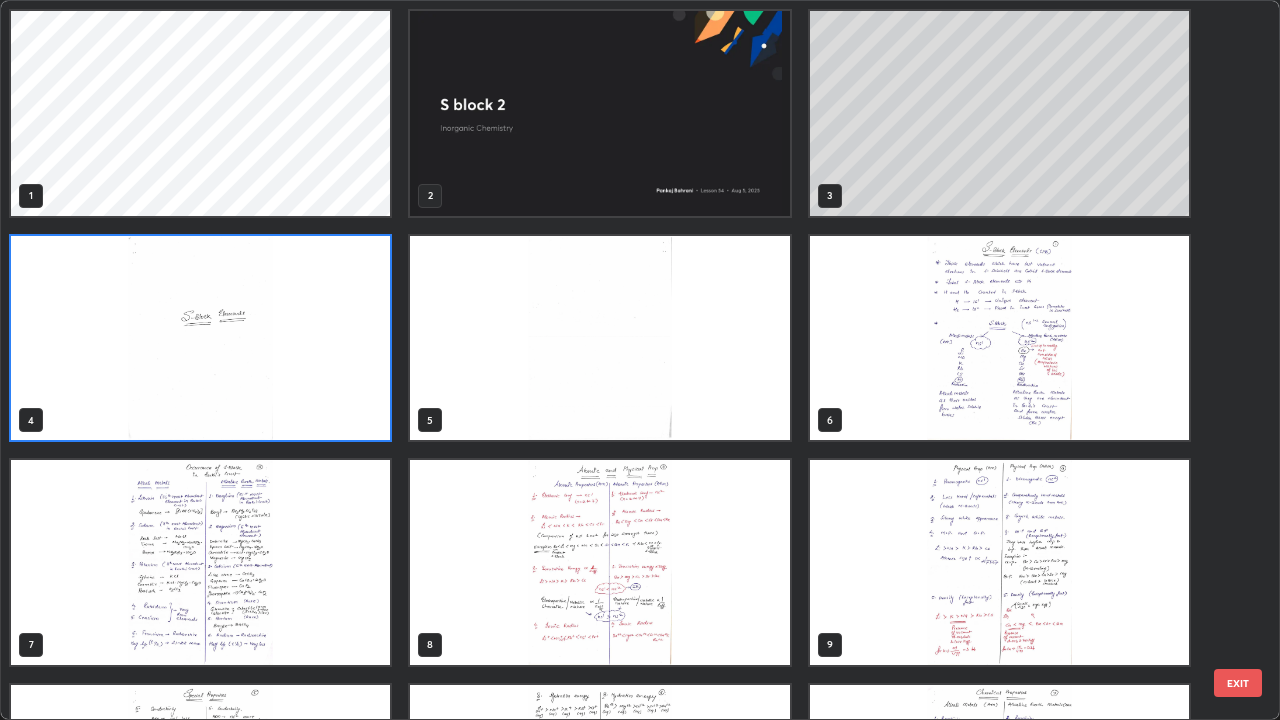 click at bounding box center [999, 338] 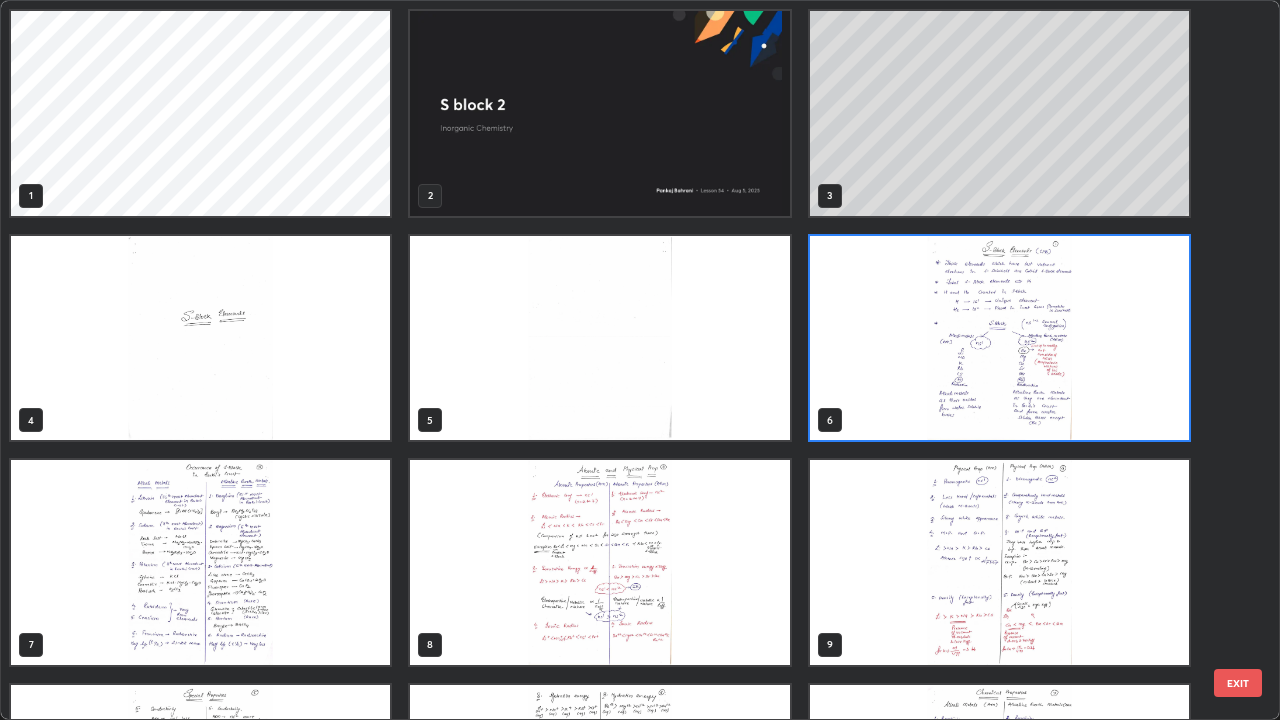 click at bounding box center (999, 338) 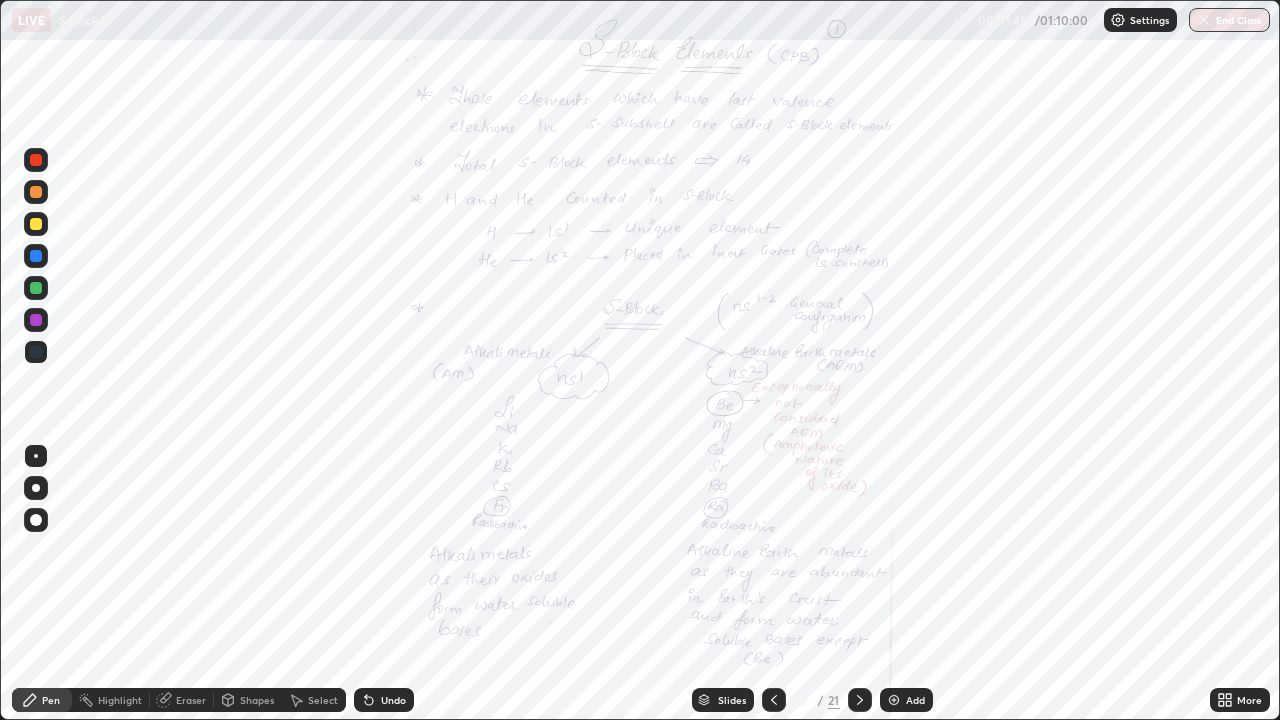 click at bounding box center [36, 160] 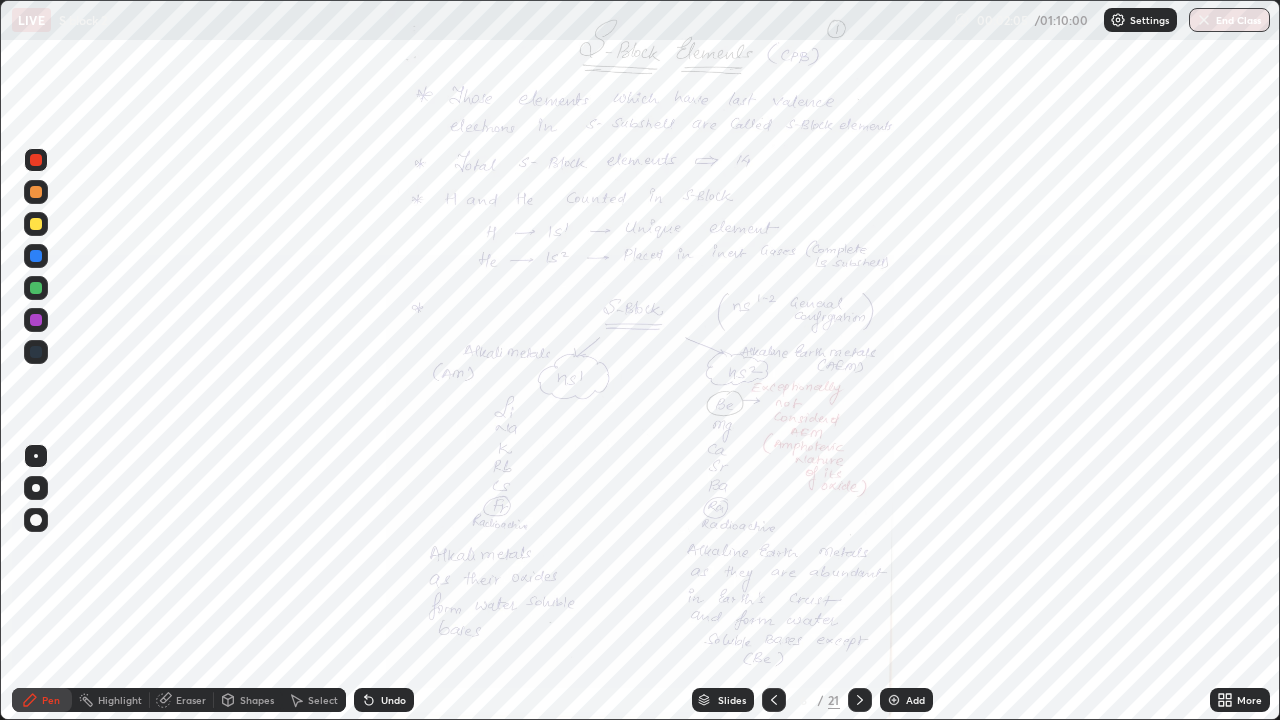 click 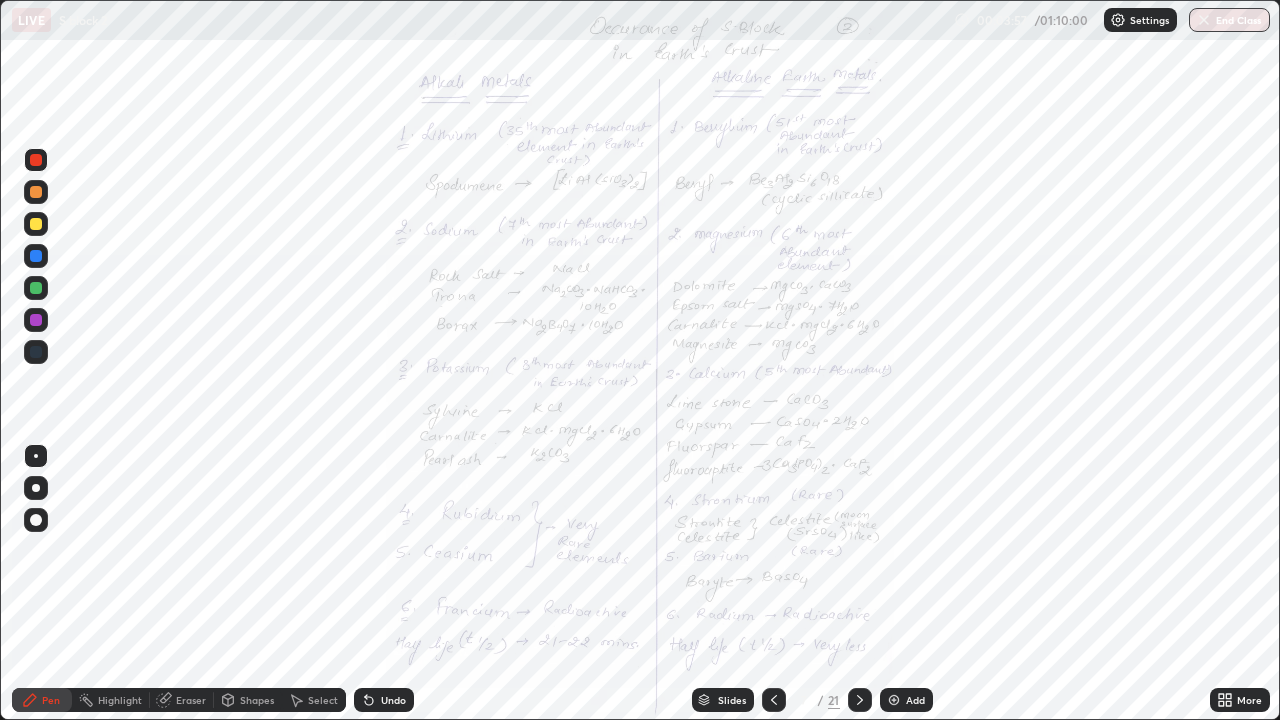 click 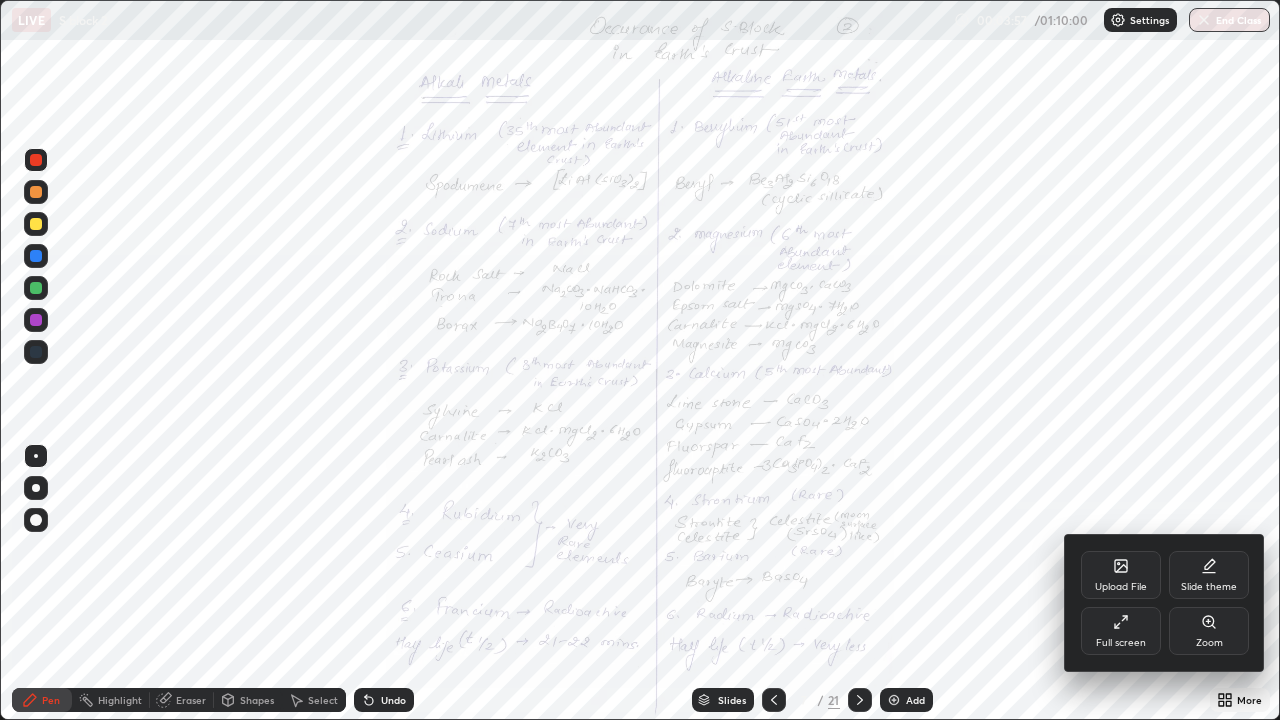 click on "Zoom" at bounding box center [1209, 643] 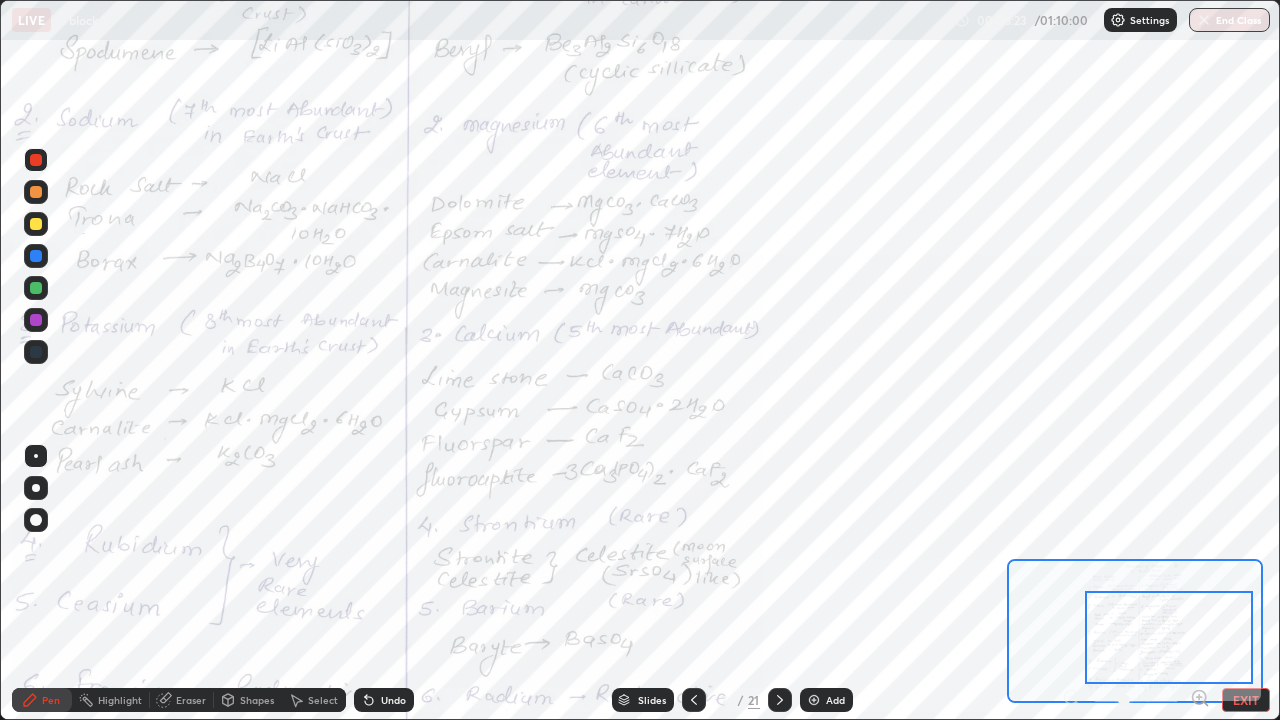 click on "EXIT" at bounding box center [1246, 700] 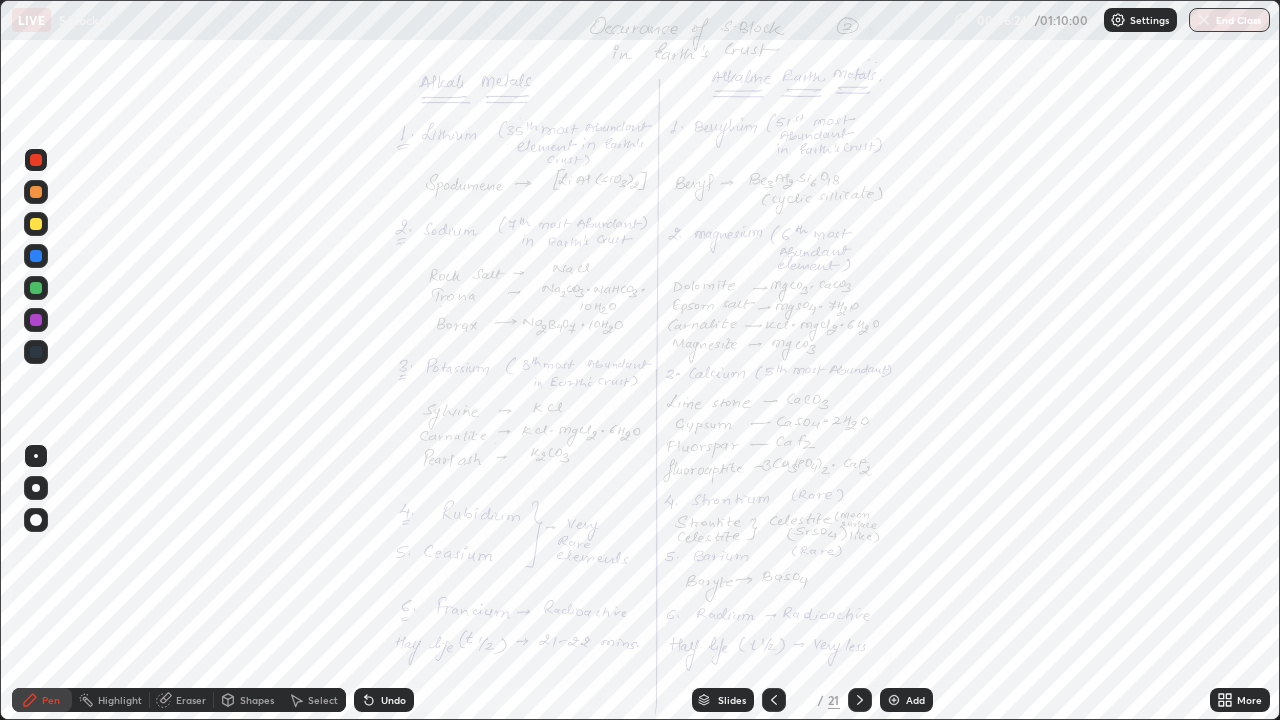 click 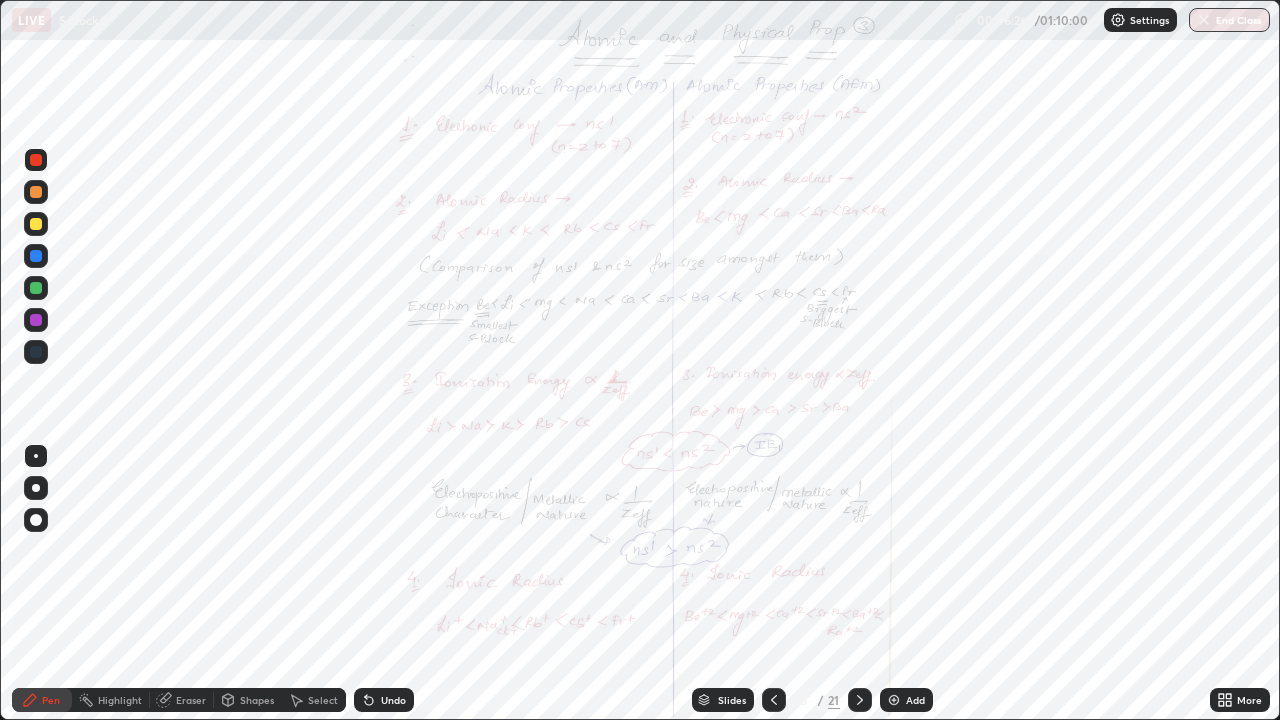 click on "More" at bounding box center (1240, 700) 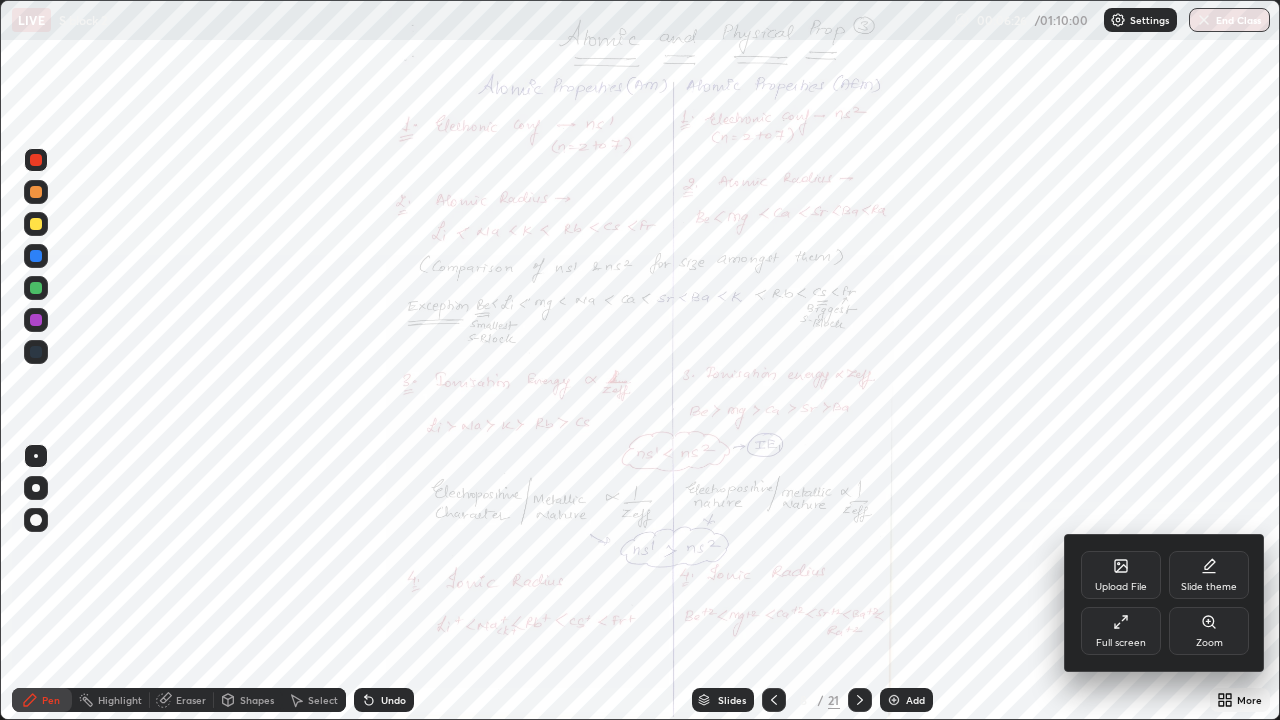 click on "Zoom" at bounding box center (1209, 643) 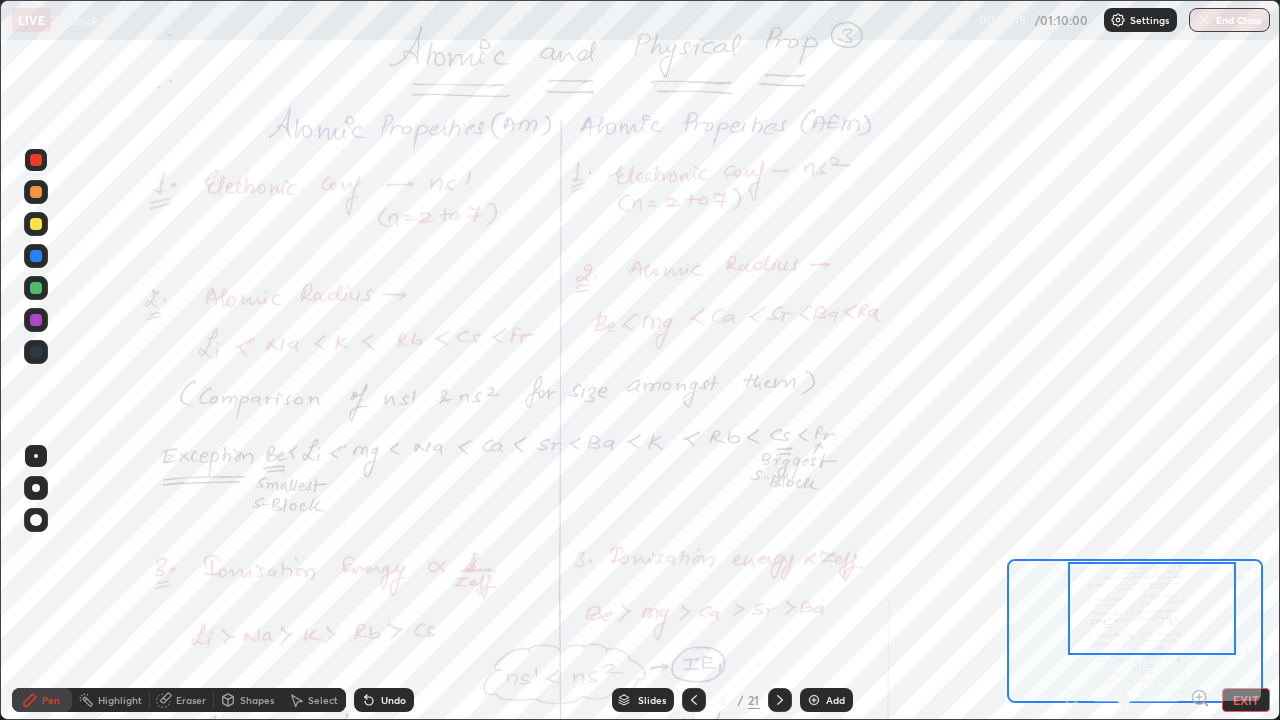 click 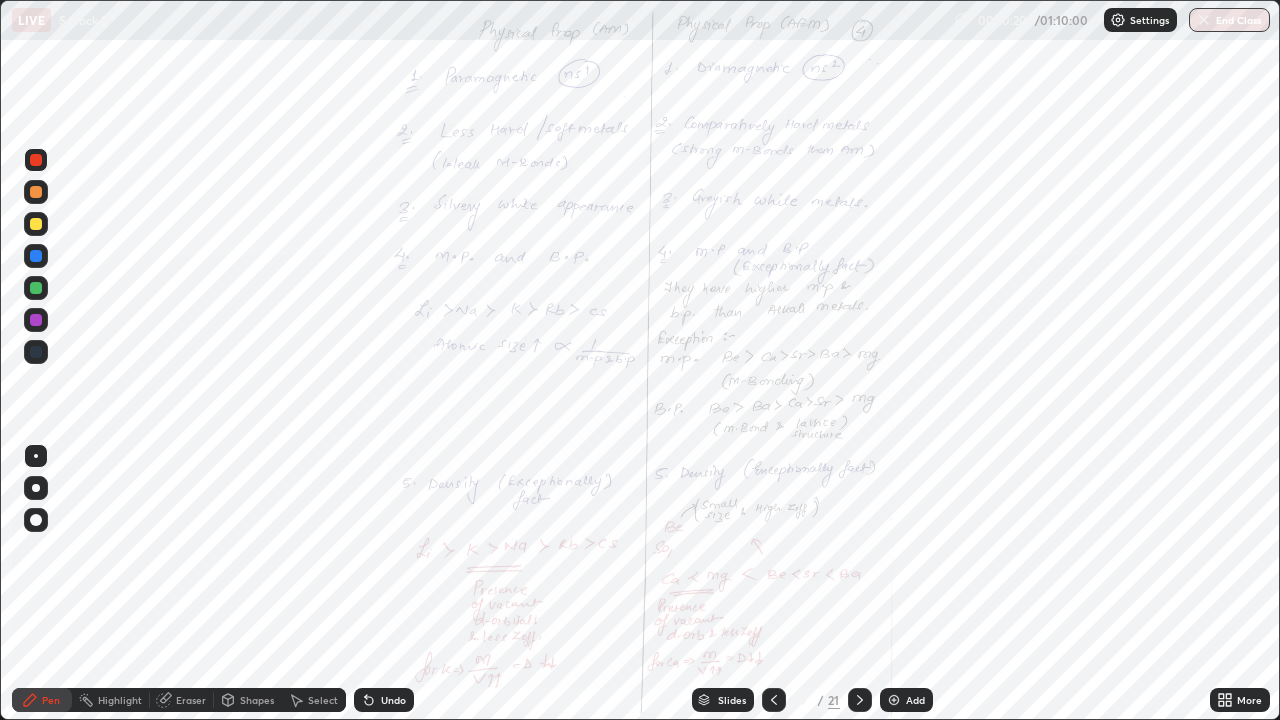 click on "More" at bounding box center [1249, 700] 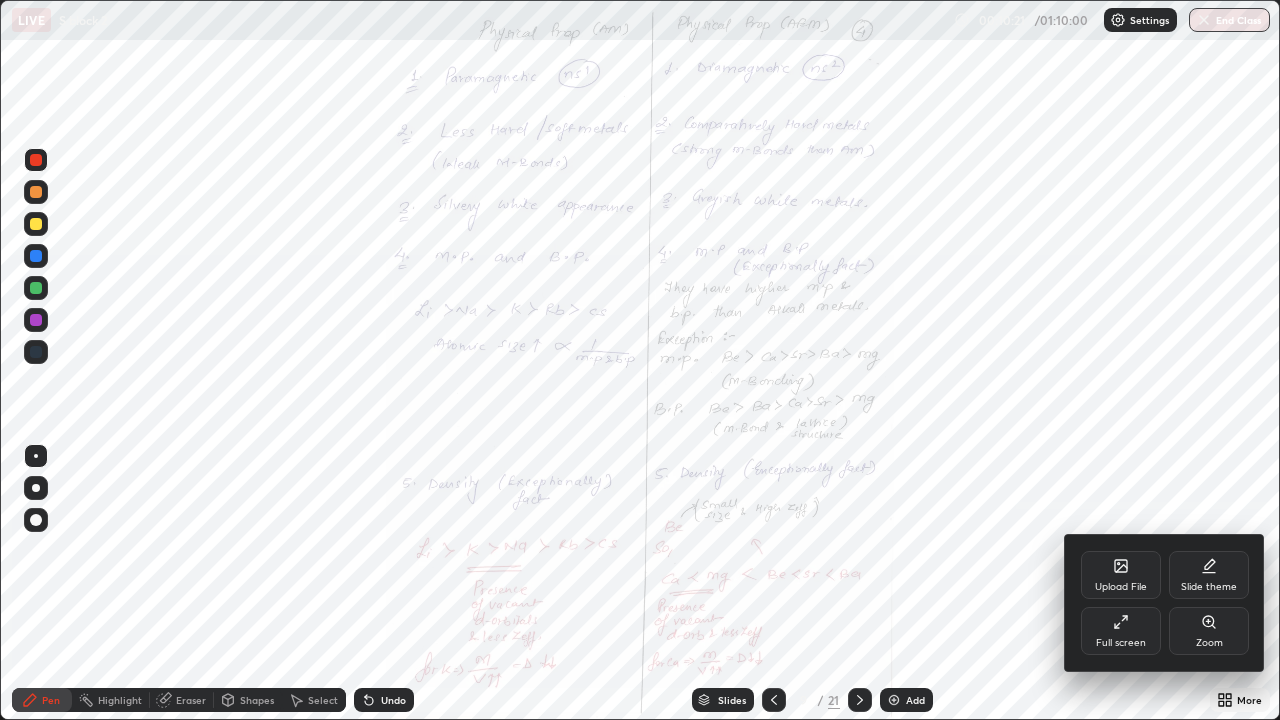 click on "Zoom" at bounding box center (1209, 631) 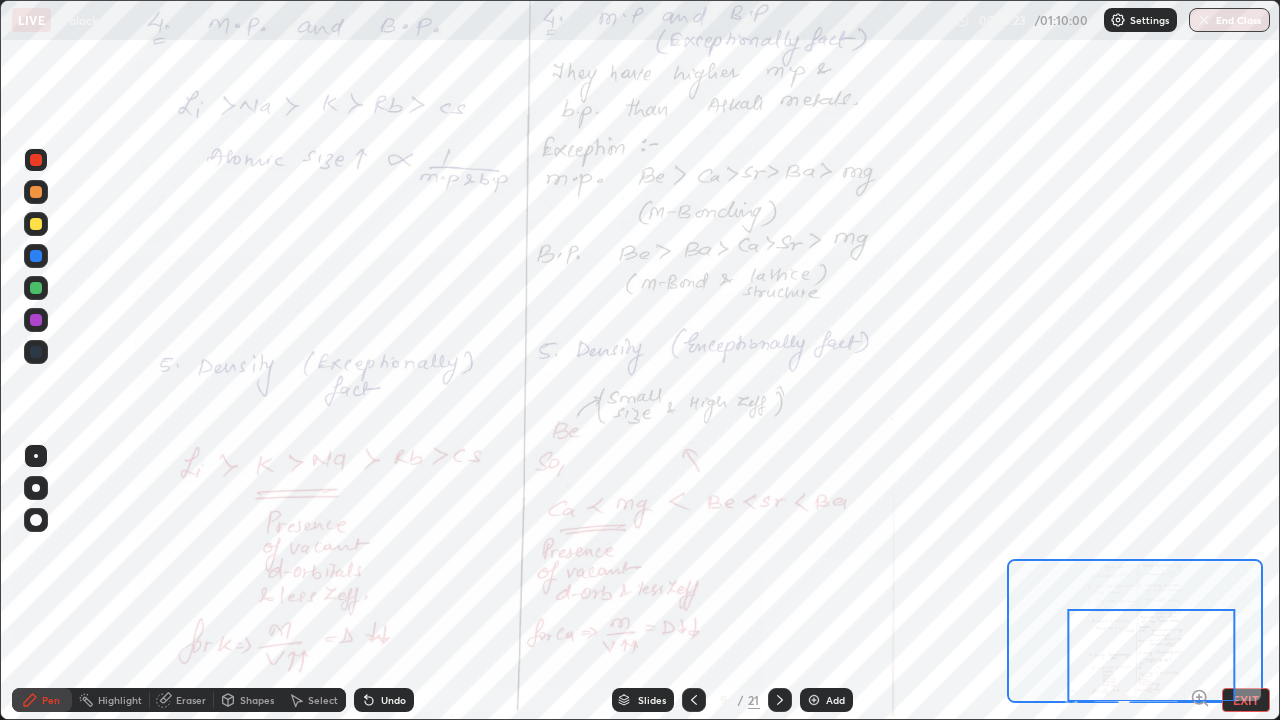 click at bounding box center (36, 160) 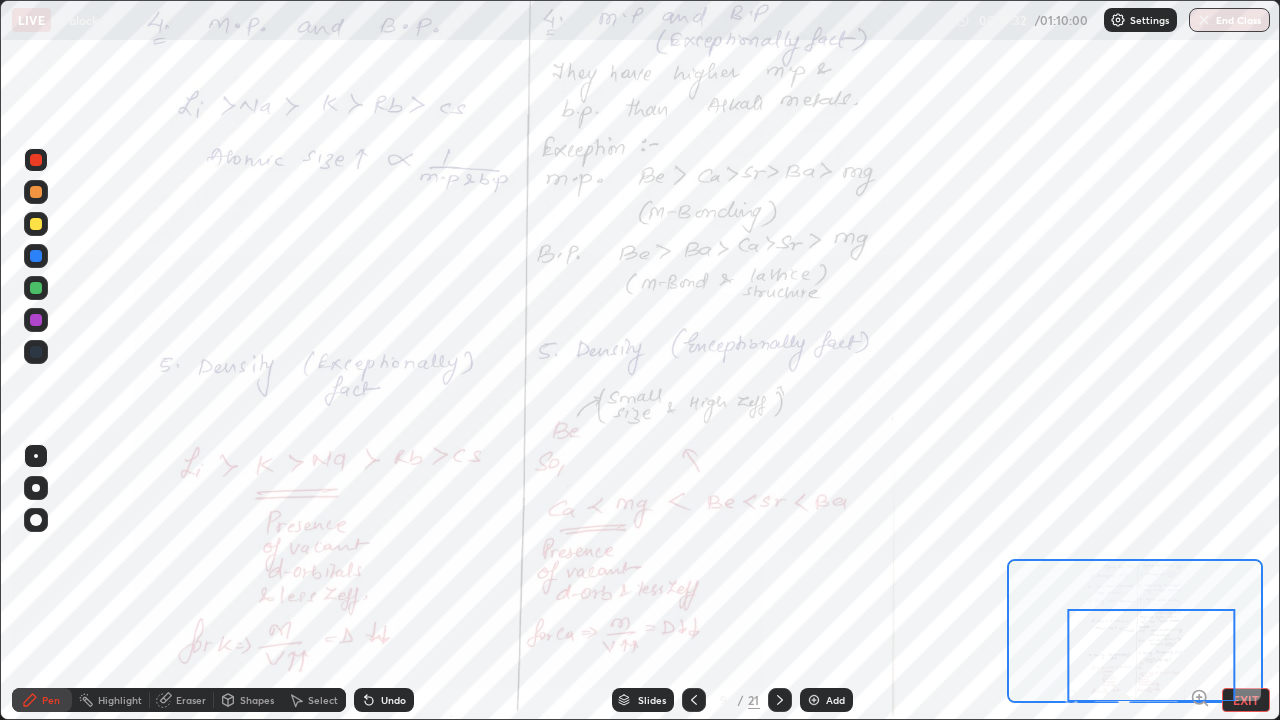 click on "EXIT" at bounding box center [1246, 700] 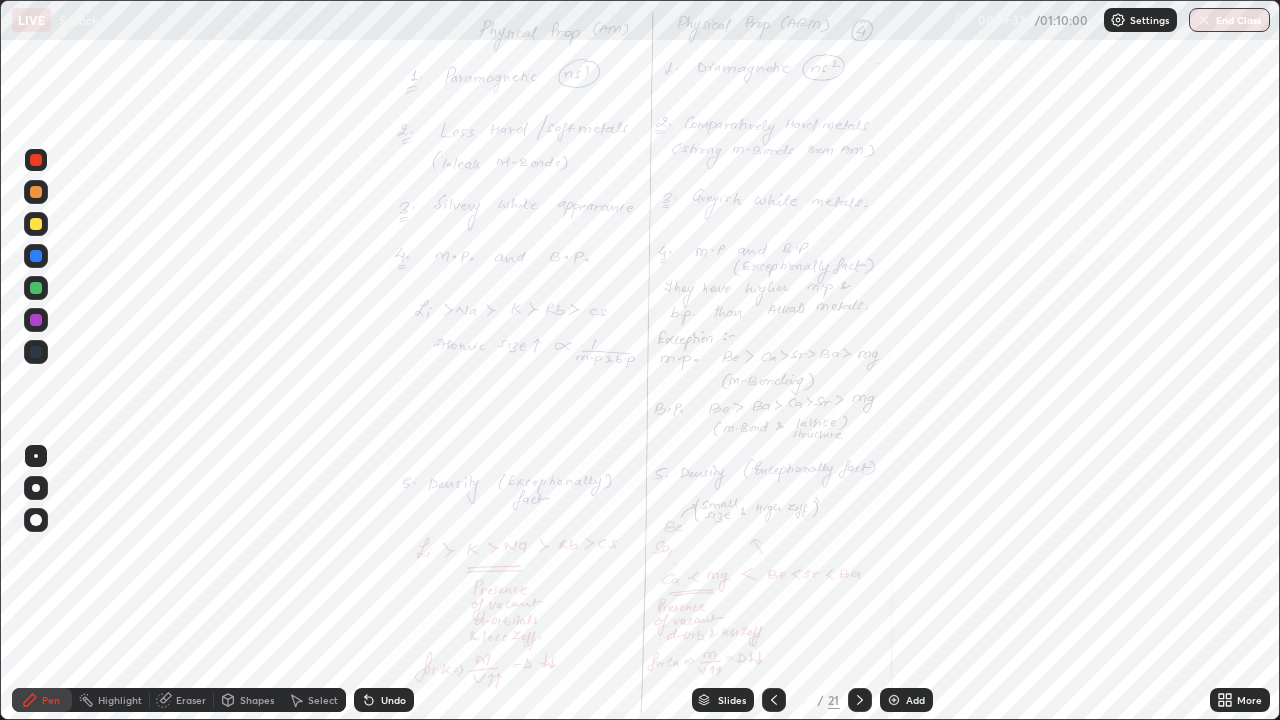 click 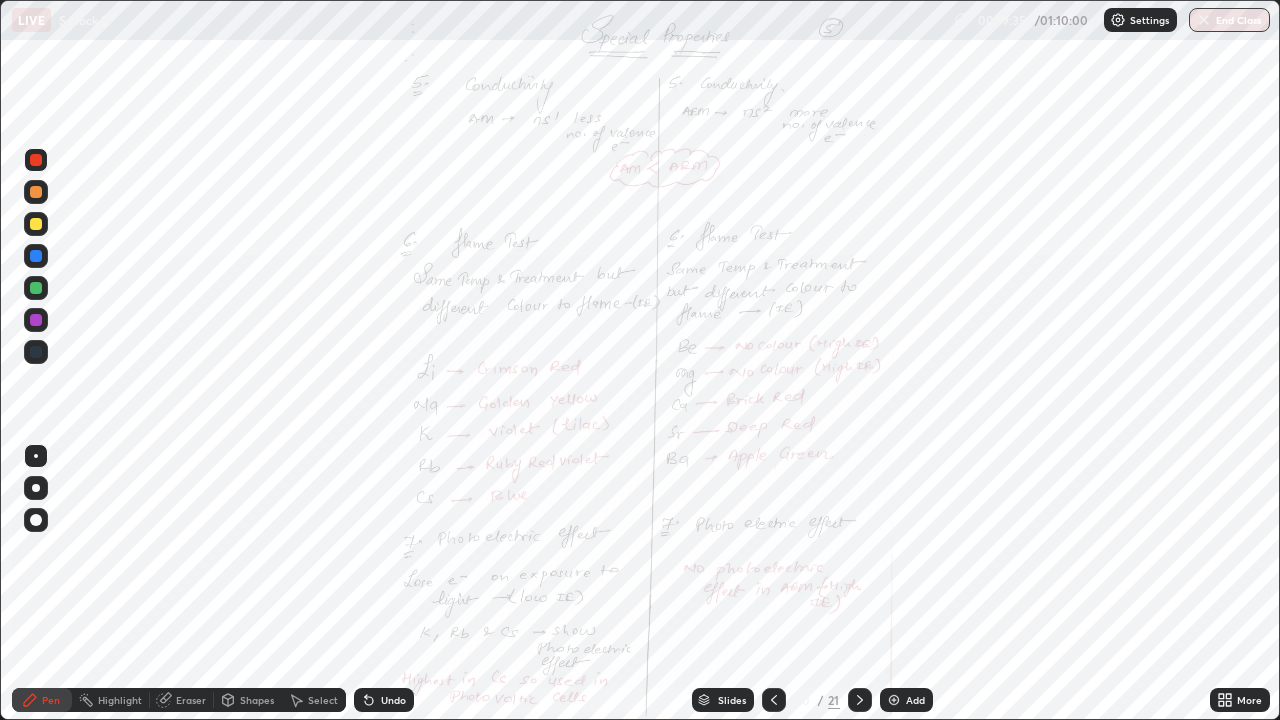 click on "More" at bounding box center (1240, 700) 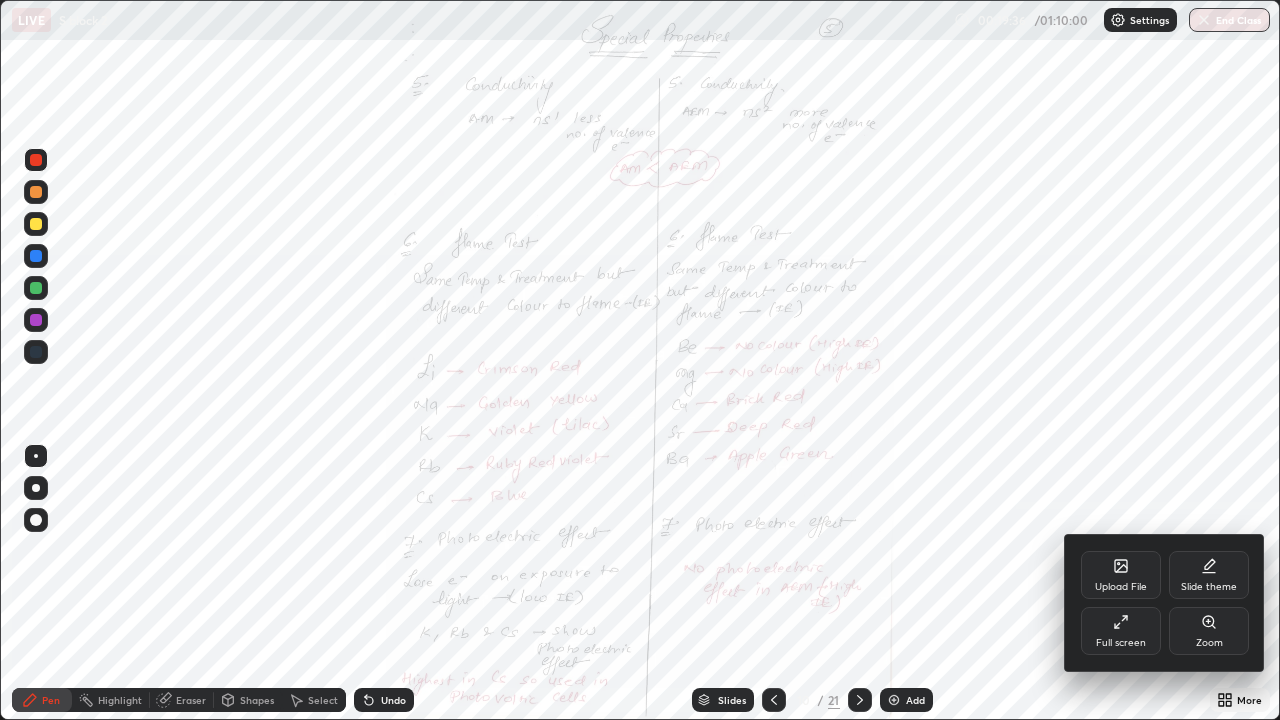 click on "Zoom" at bounding box center [1209, 631] 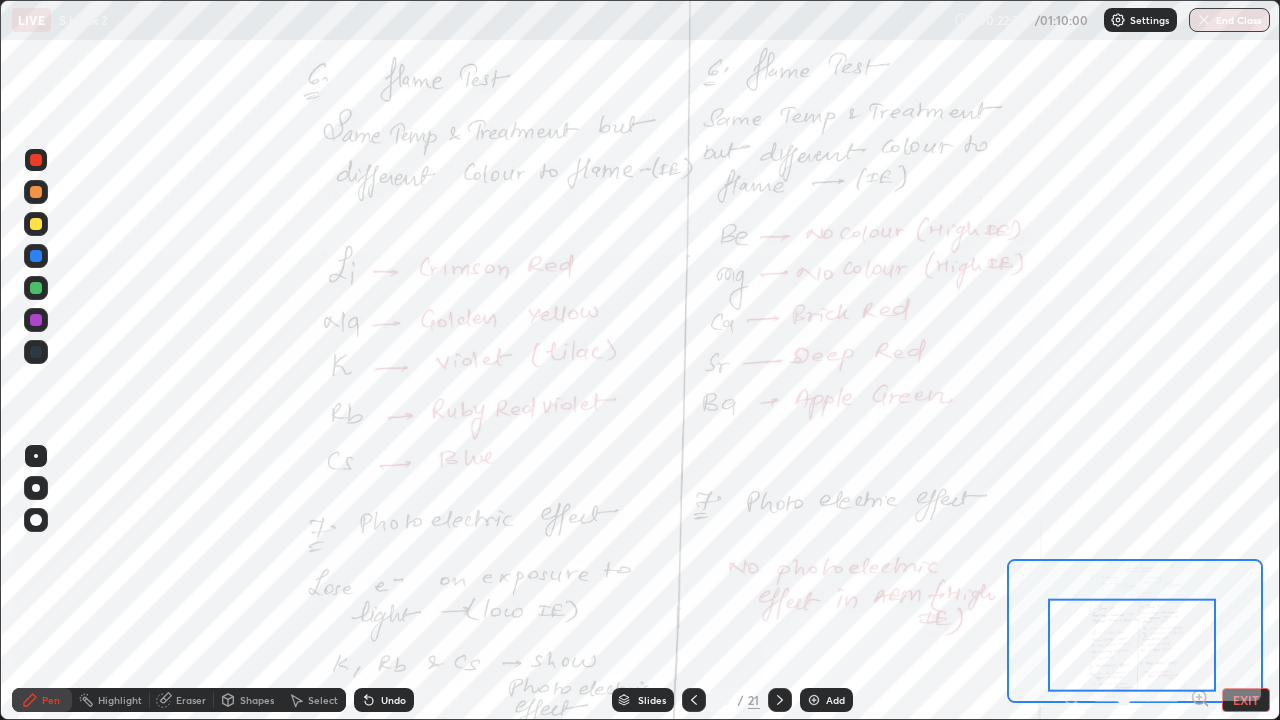 click on "EXIT" at bounding box center (1246, 700) 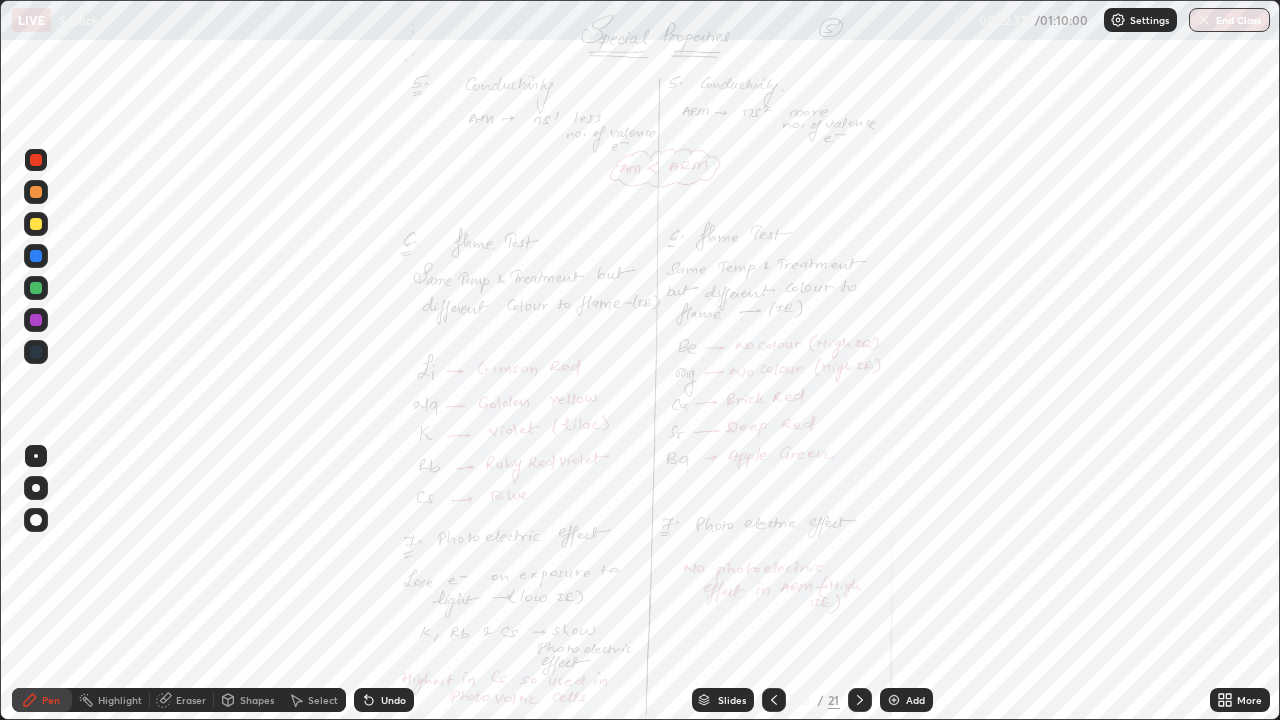 click on "More" at bounding box center [1249, 700] 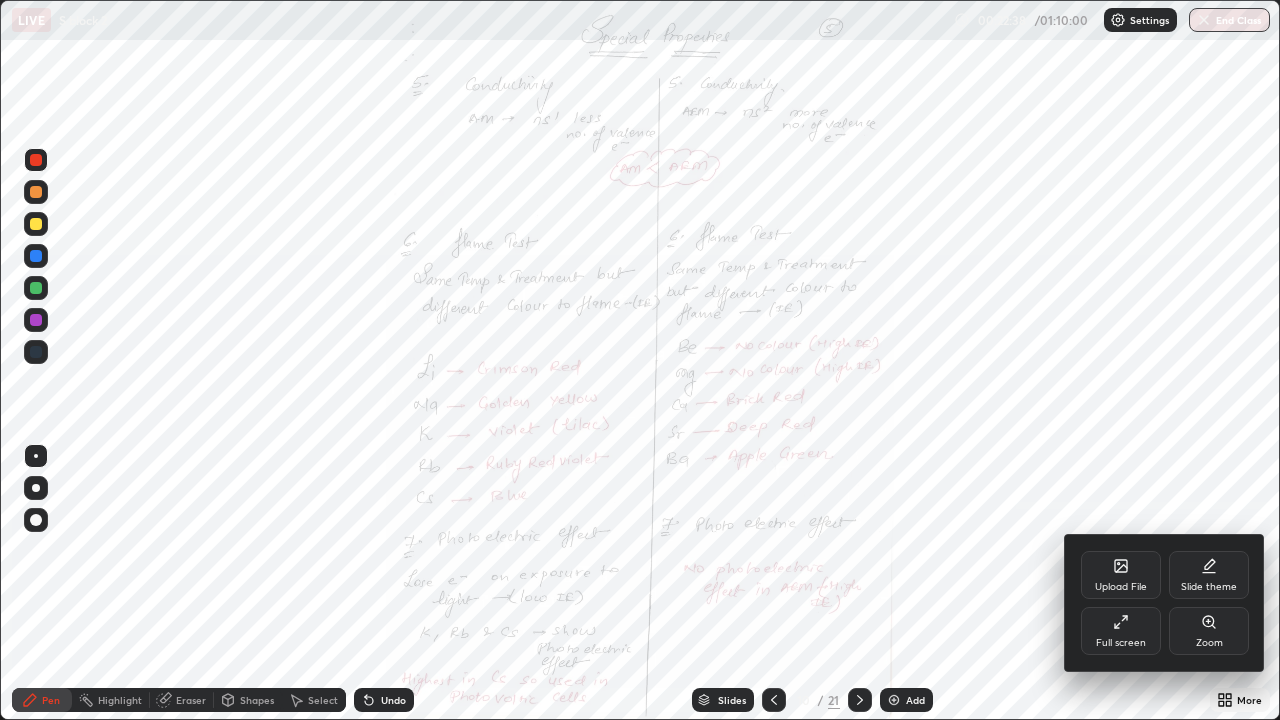 click on "Full screen" at bounding box center [1121, 631] 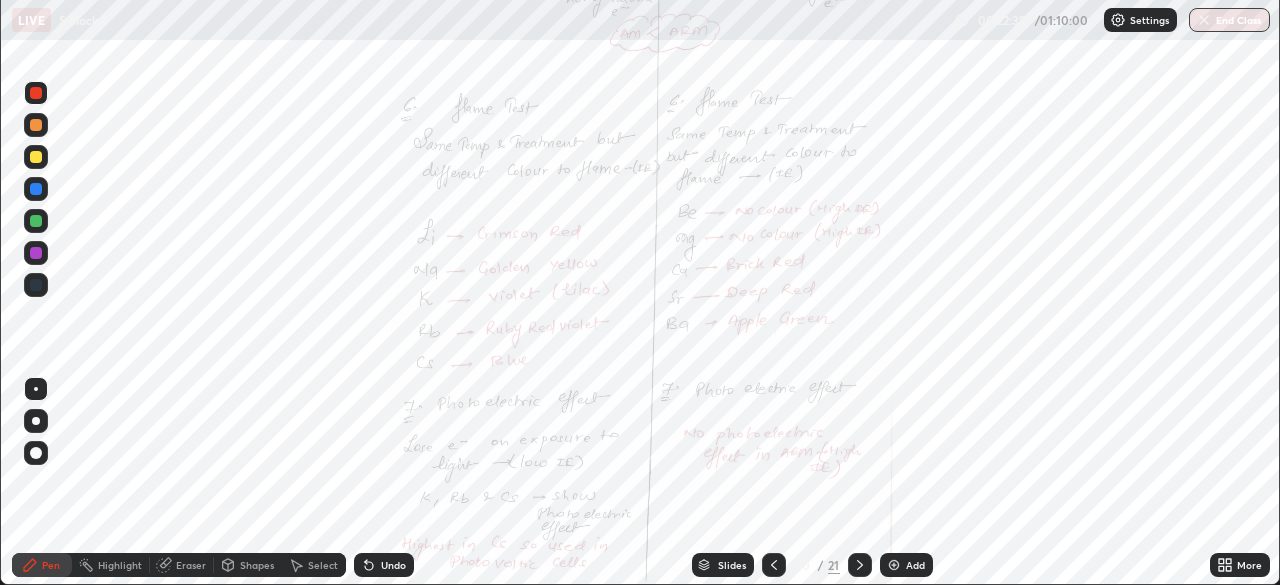 scroll, scrollTop: 585, scrollLeft: 1280, axis: both 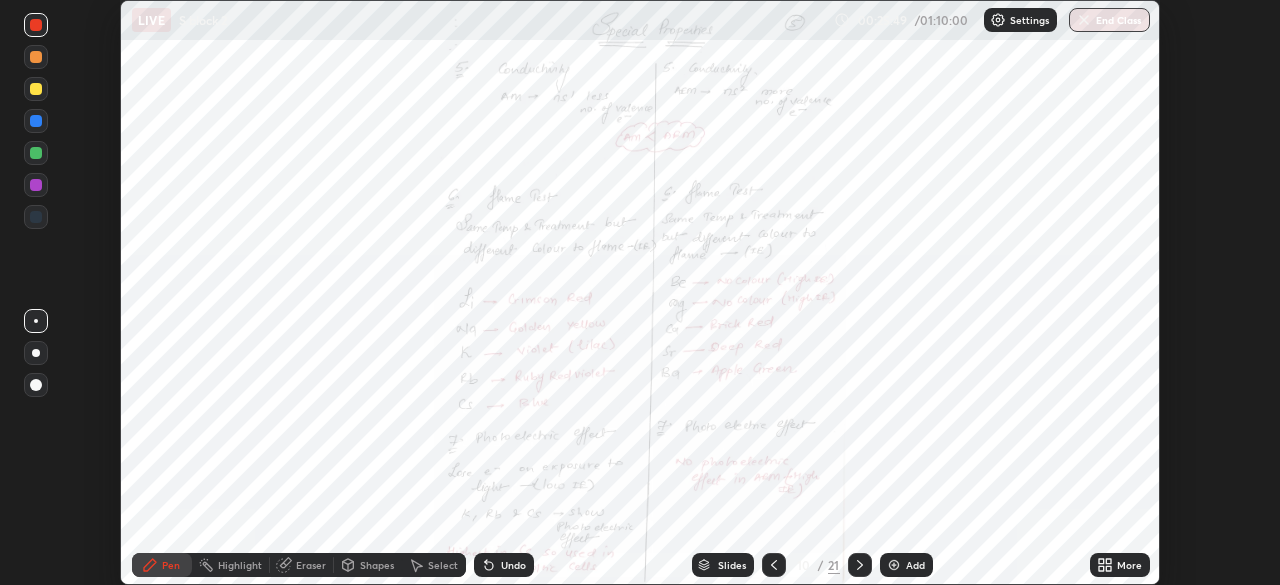 click 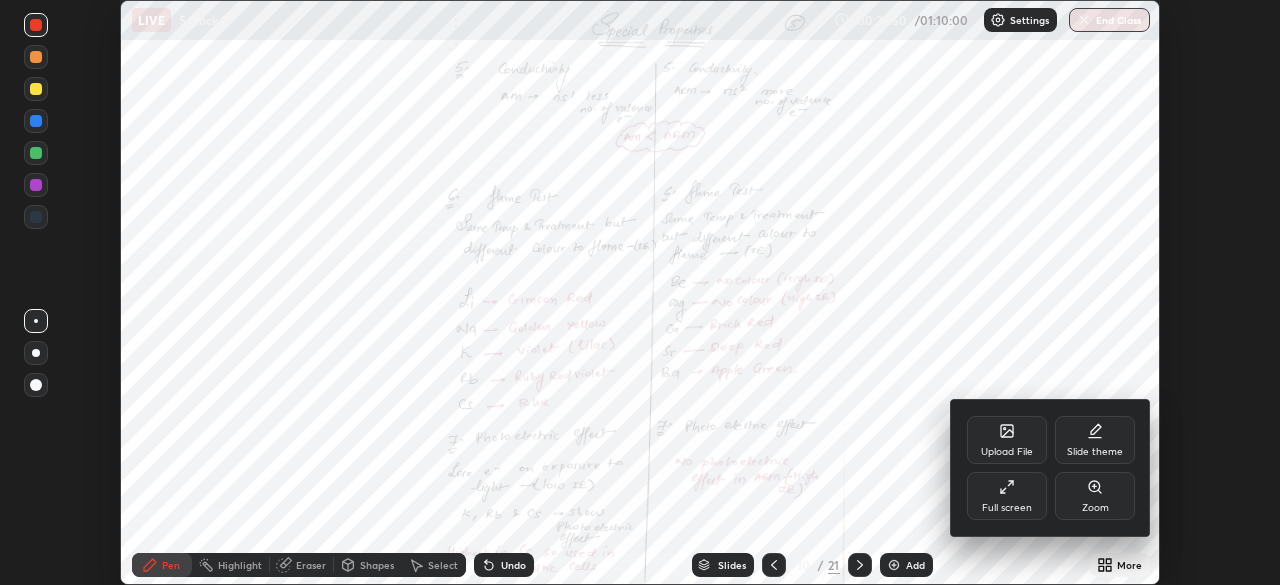 click on "Full screen" at bounding box center (1007, 496) 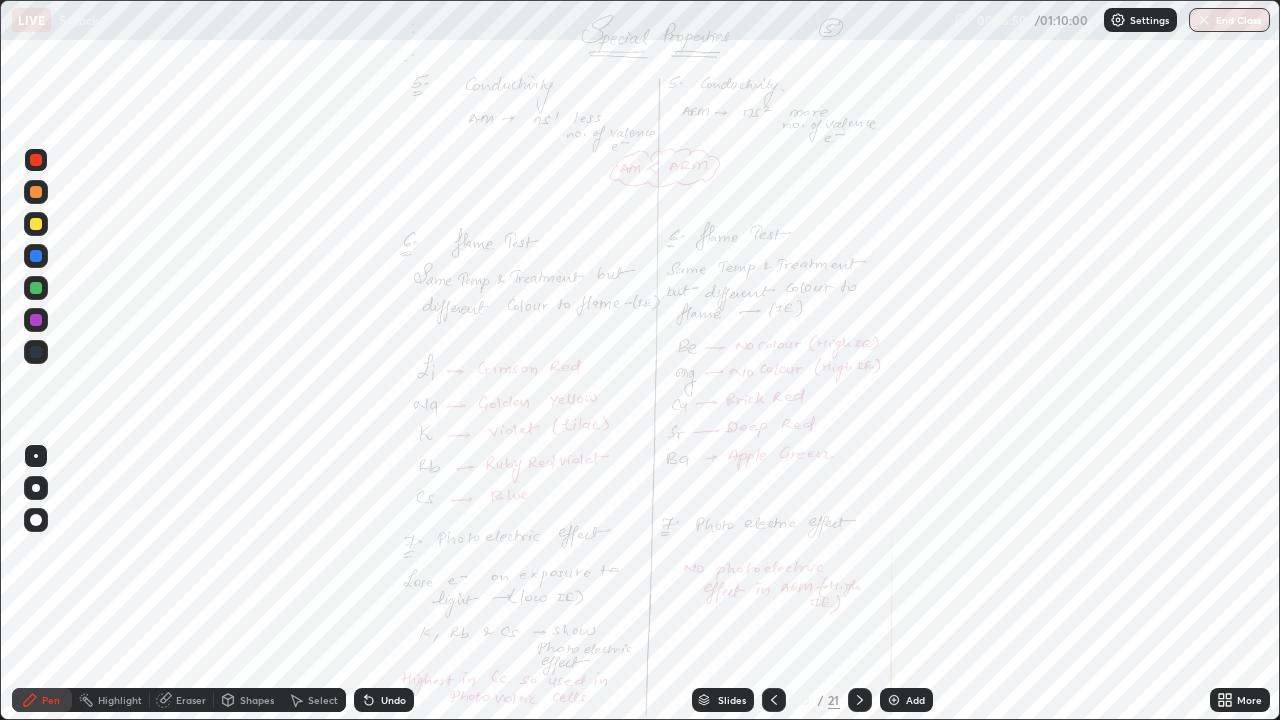 scroll, scrollTop: 99280, scrollLeft: 98720, axis: both 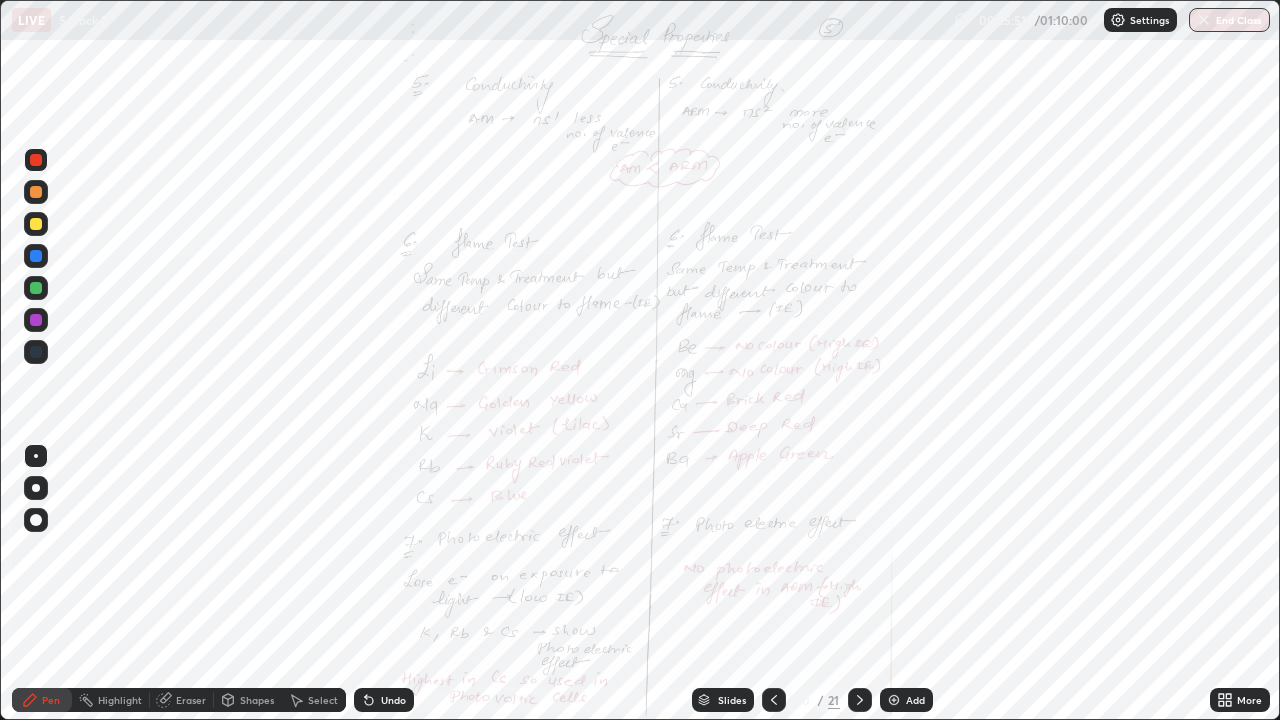 click 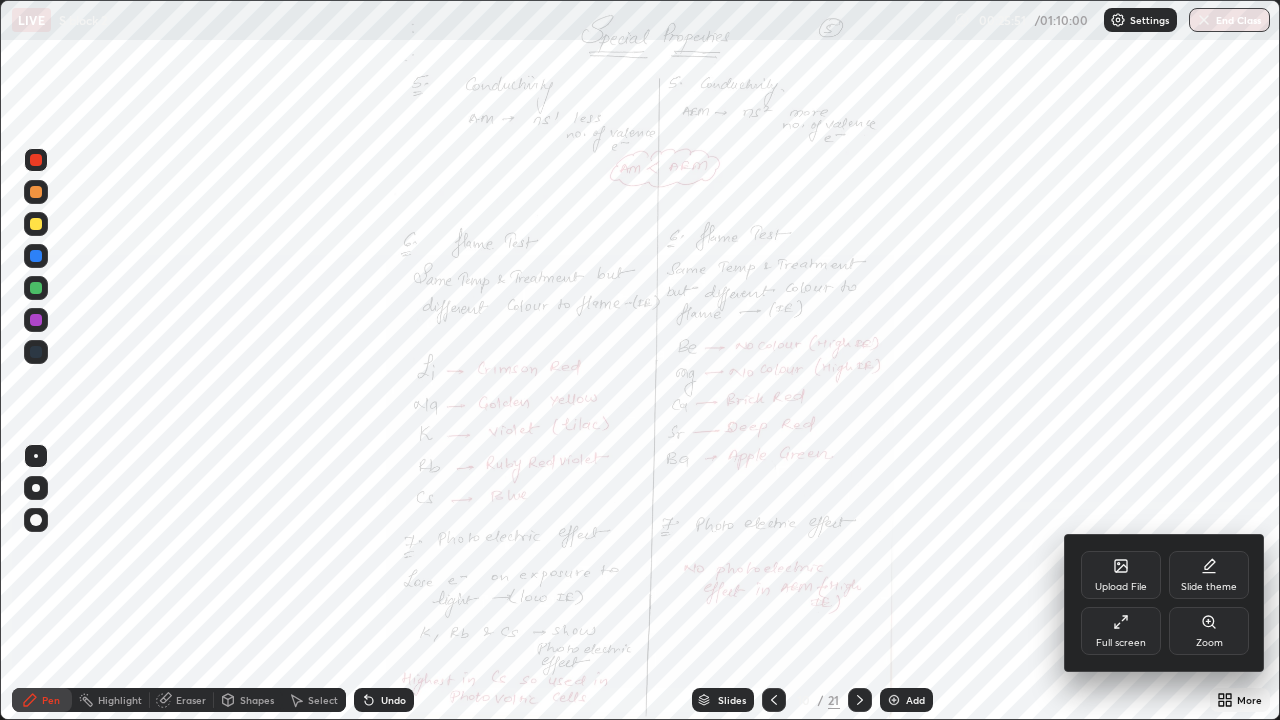 click on "Zoom" at bounding box center [1209, 643] 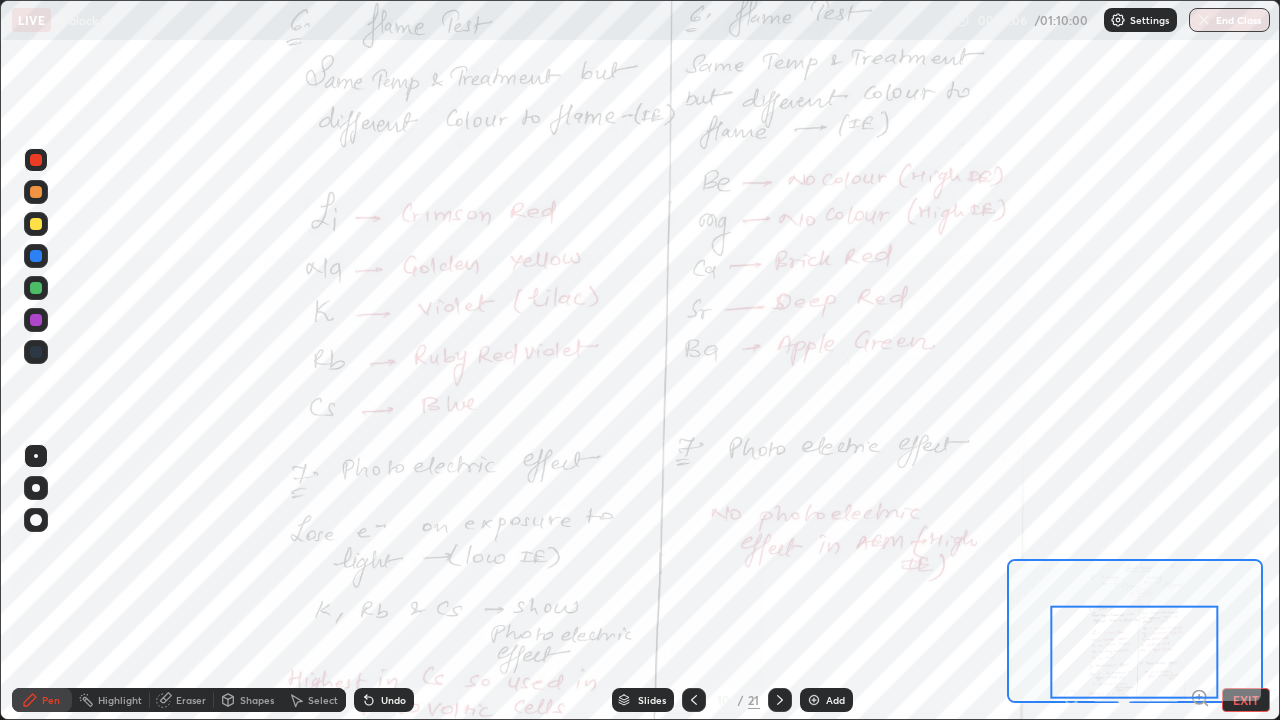 click 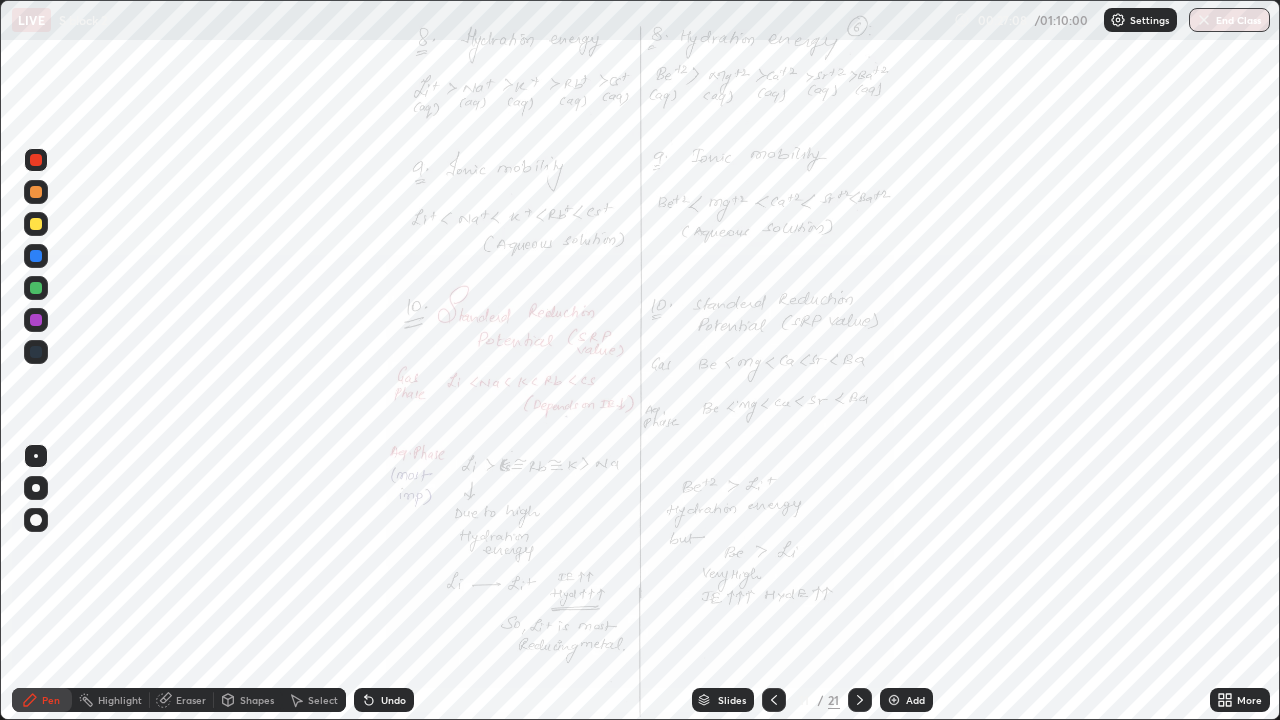 click 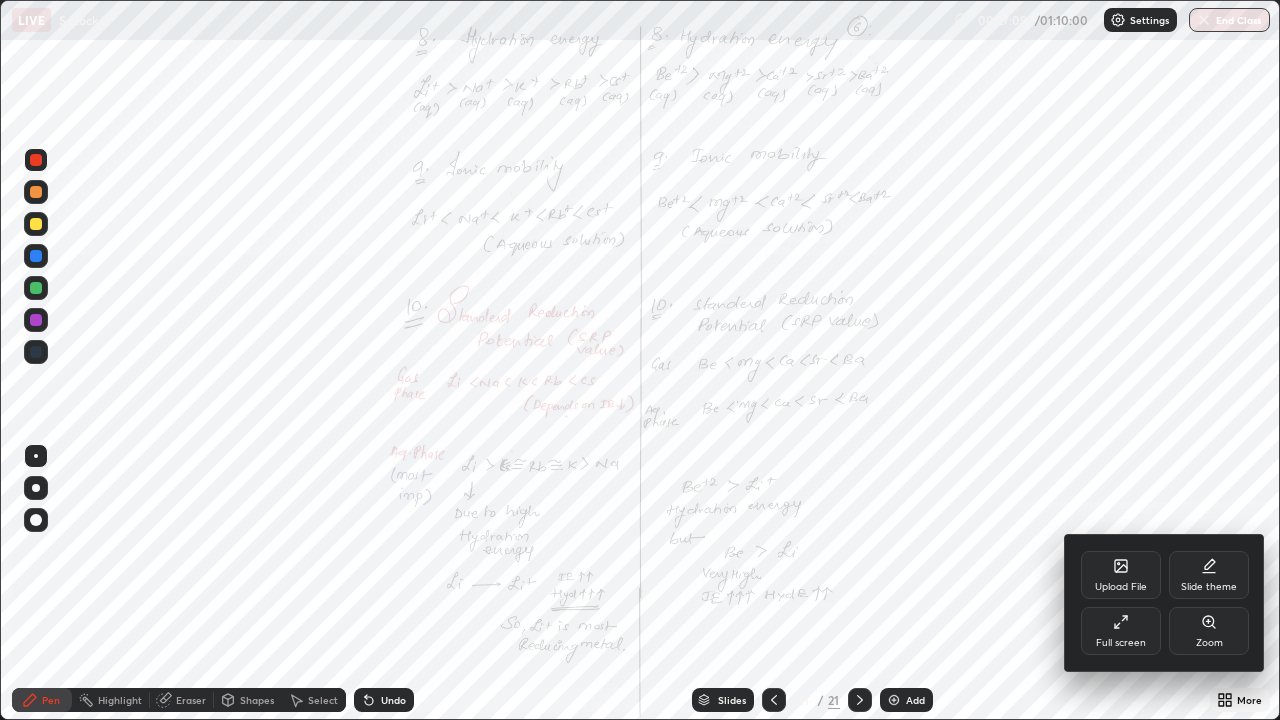 click on "Zoom" at bounding box center [1209, 631] 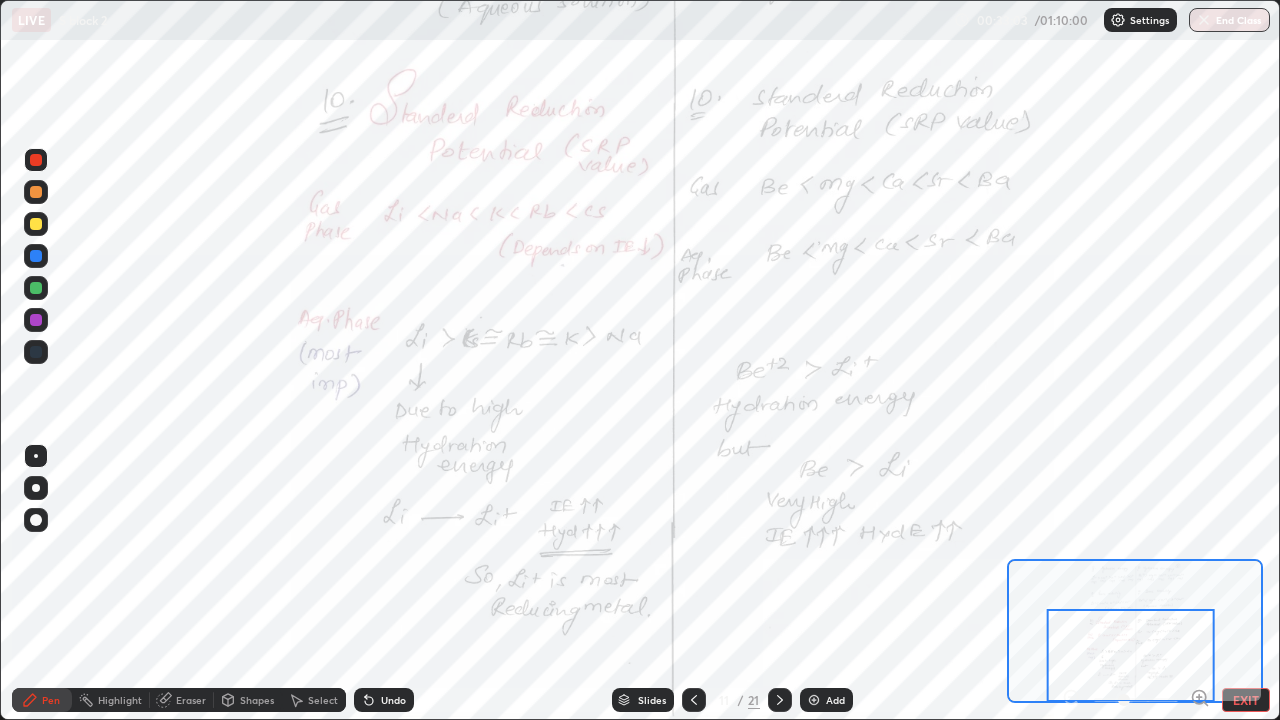 click on "EXIT" at bounding box center (1246, 700) 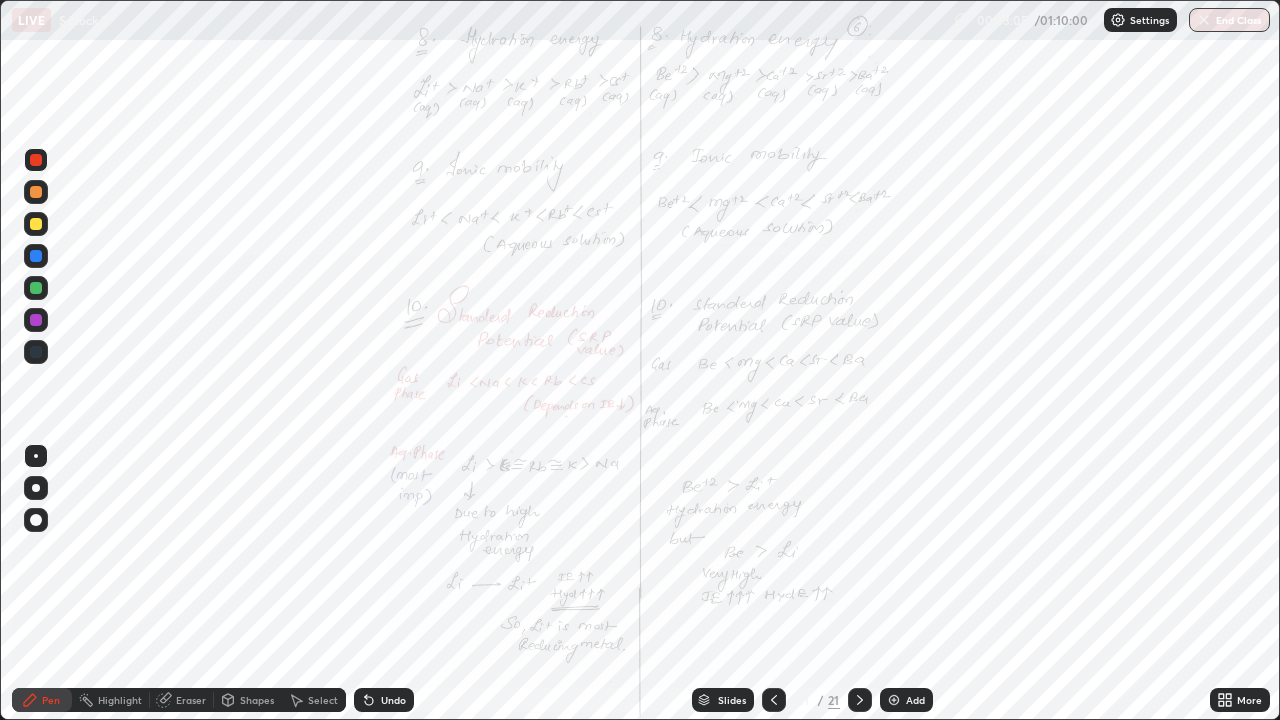 click 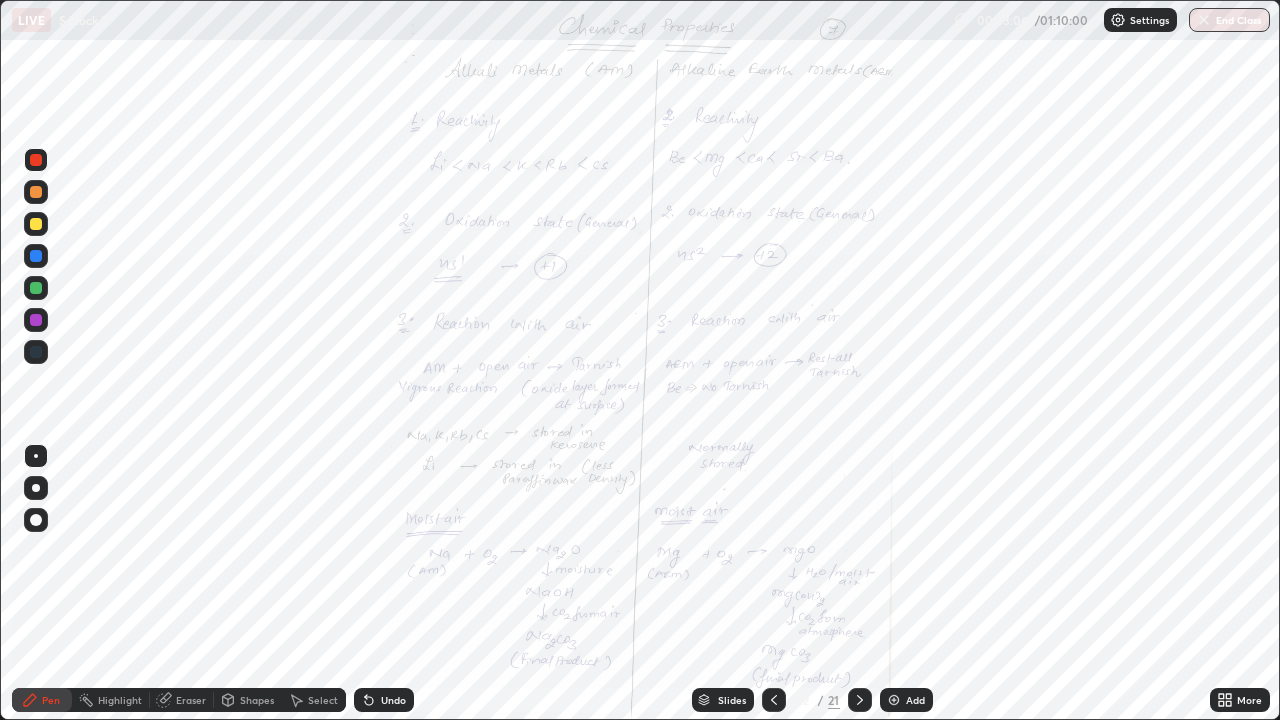 click on "More" at bounding box center [1240, 700] 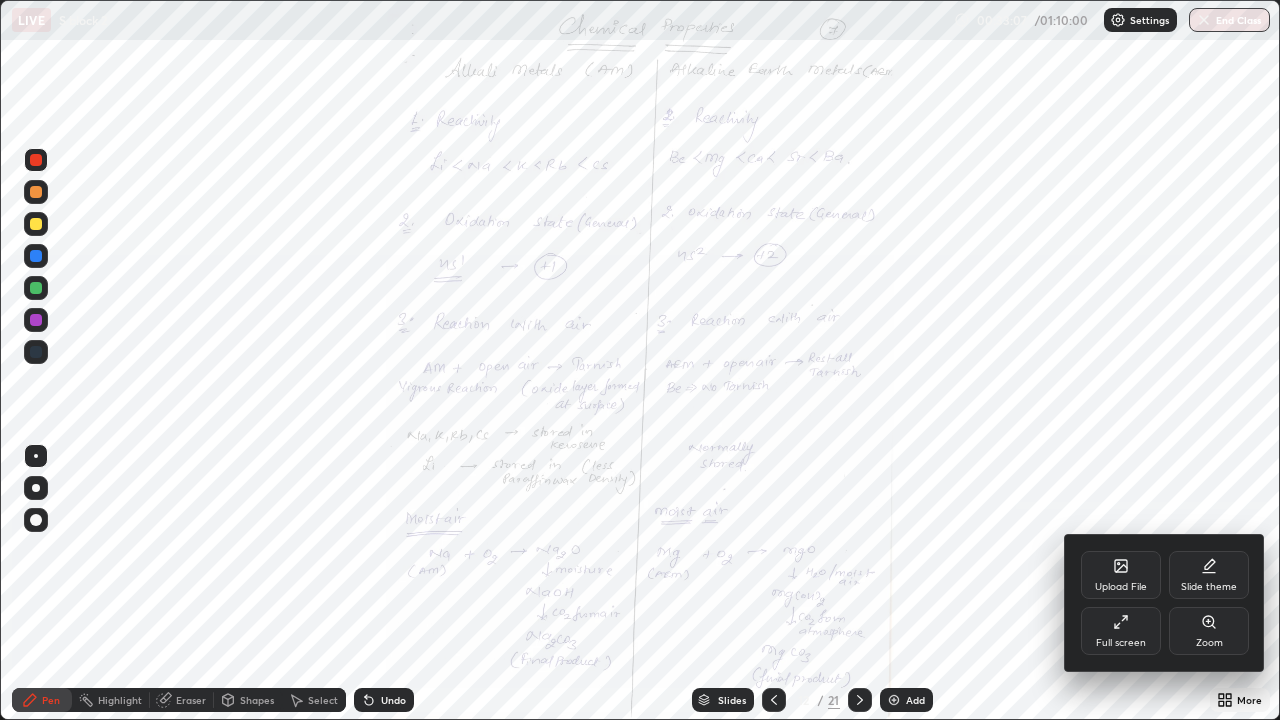 click on "Zoom" at bounding box center (1209, 631) 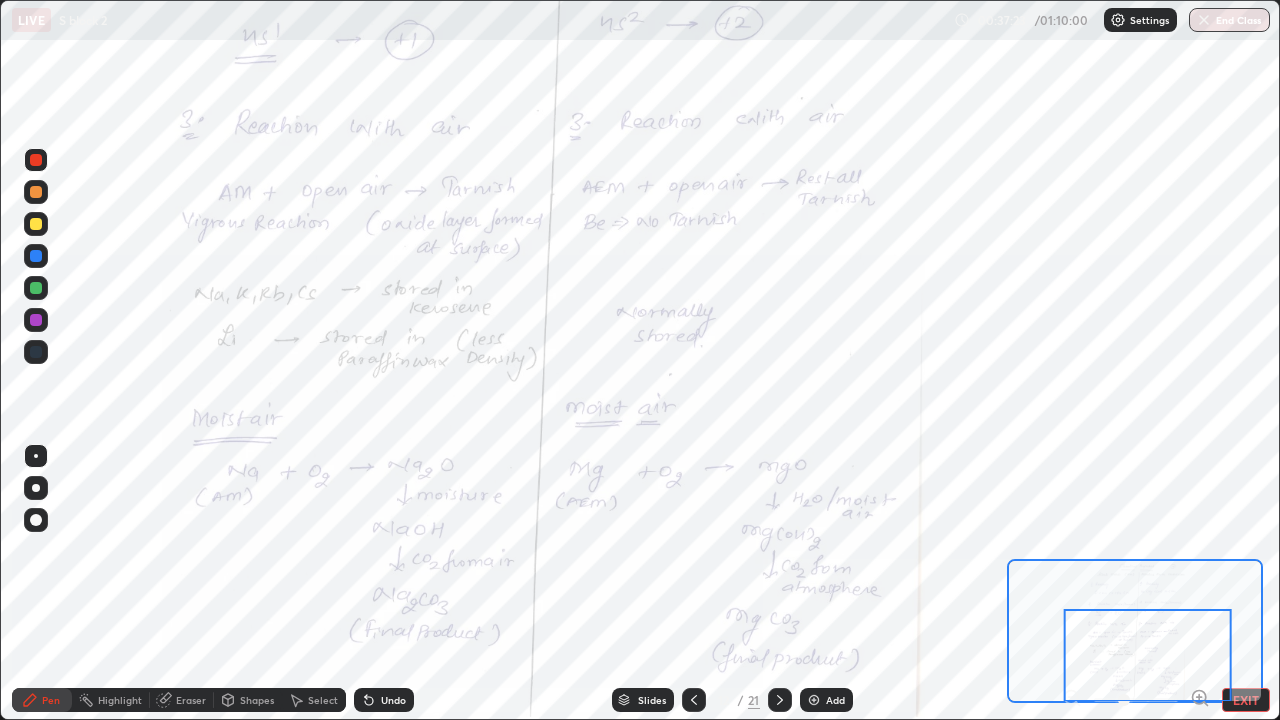 click 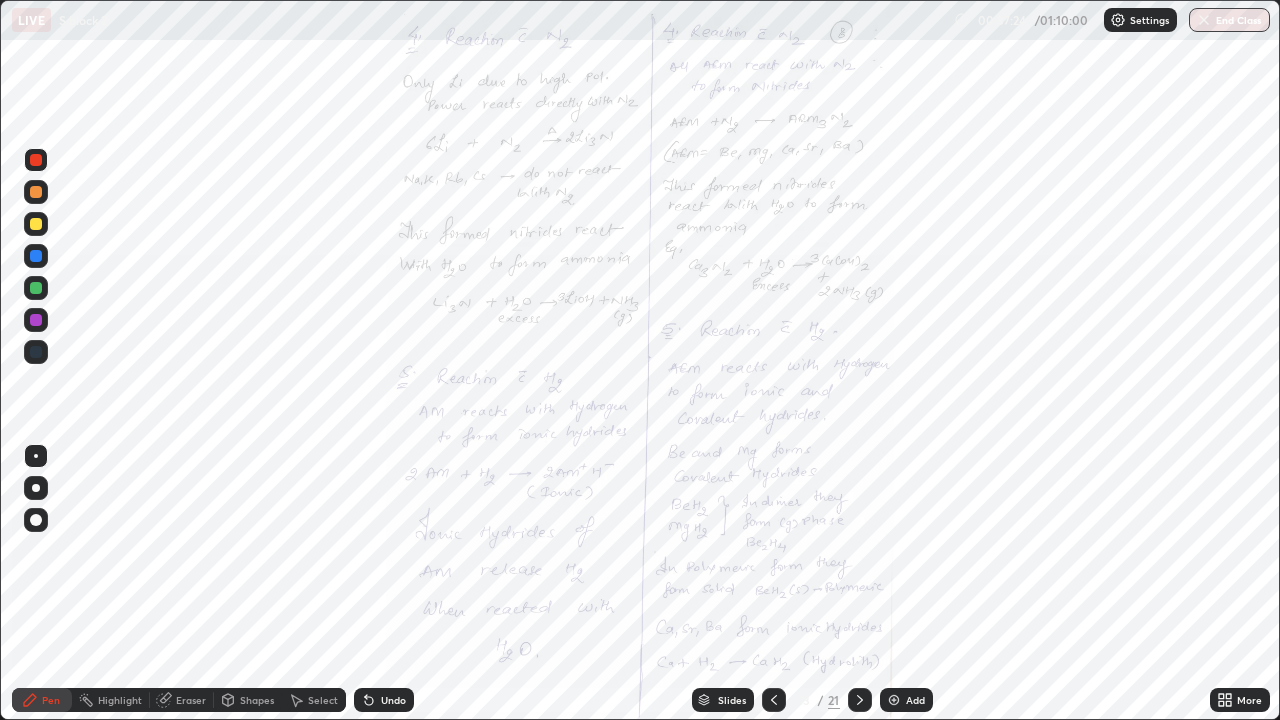 click 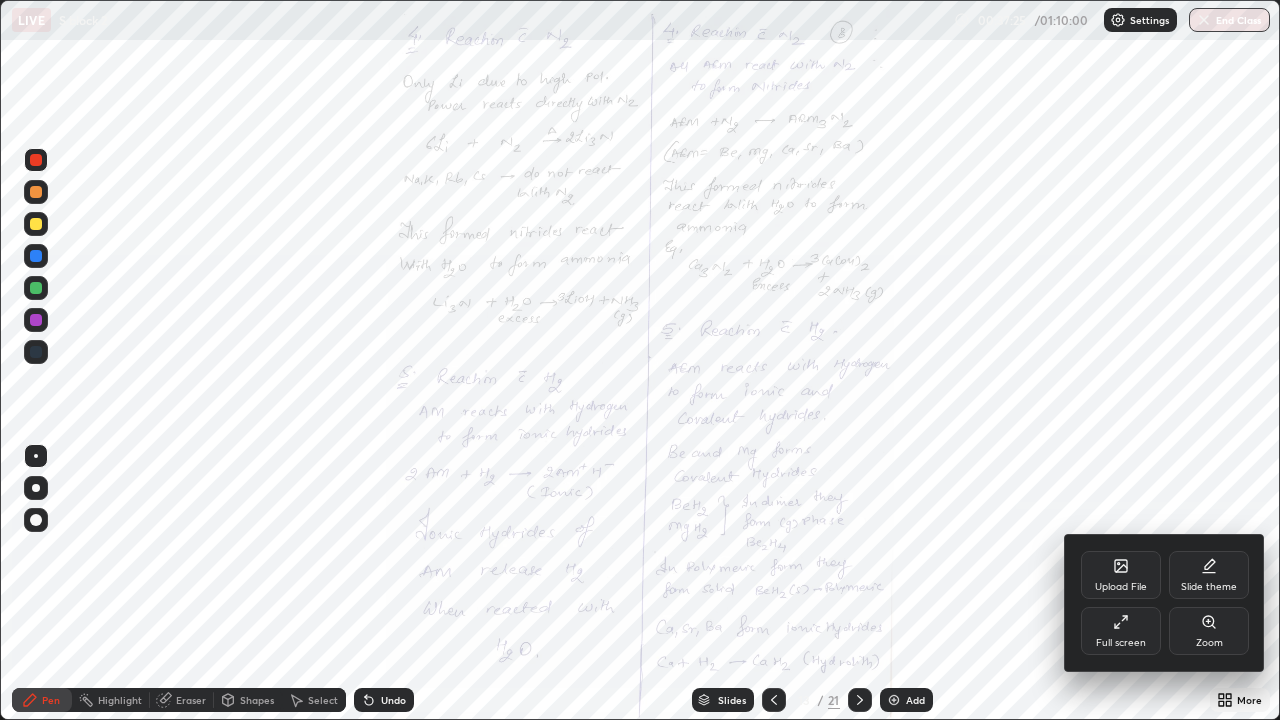 click on "Zoom" at bounding box center [1209, 643] 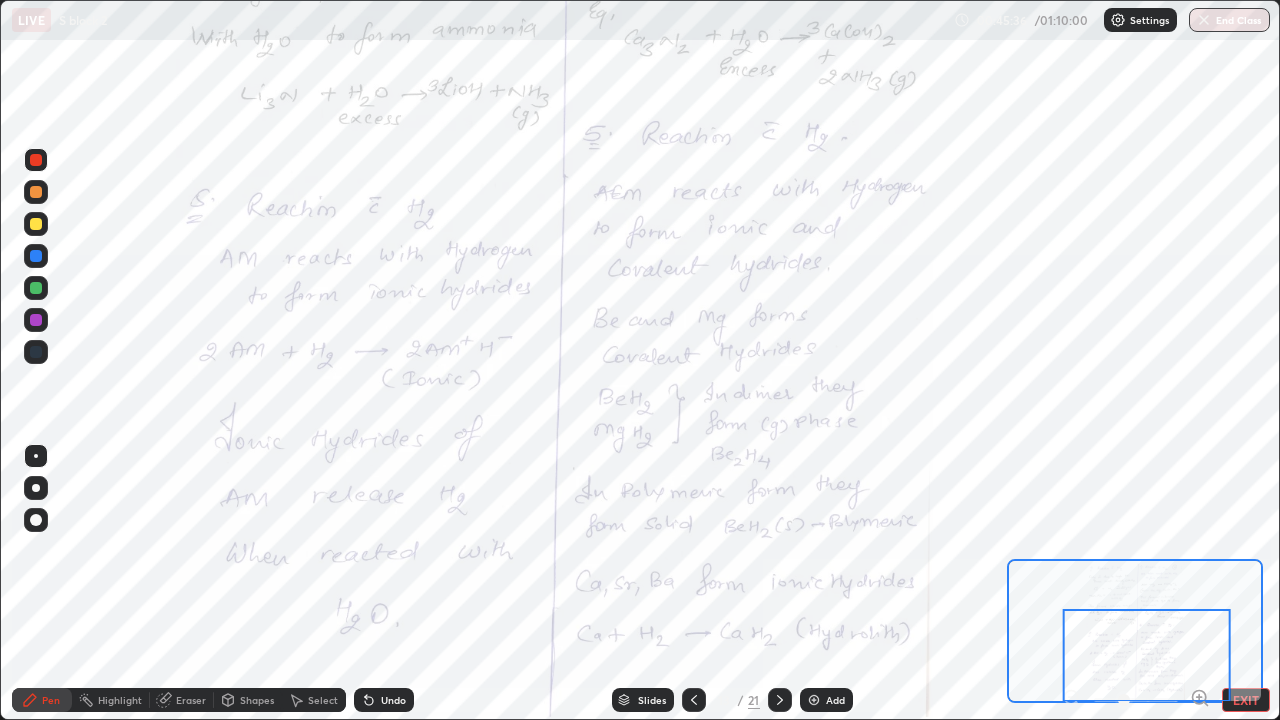 click at bounding box center [780, 700] 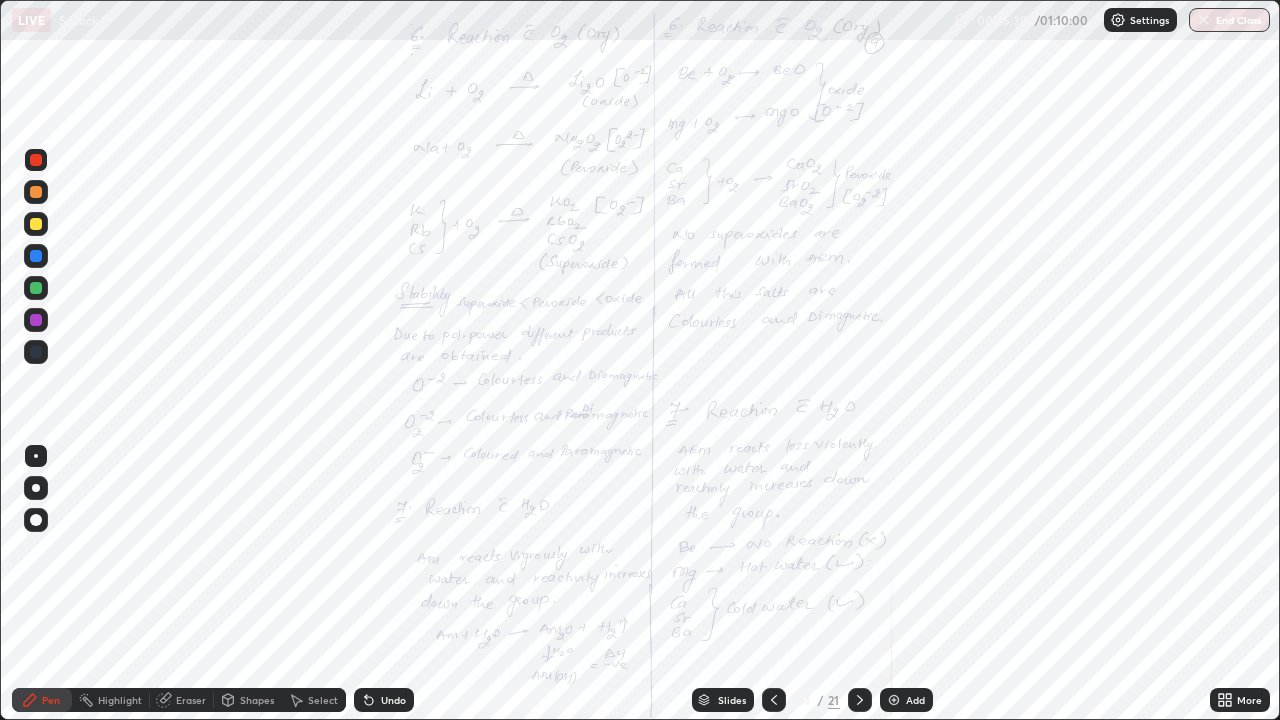 click on "More" at bounding box center (1240, 700) 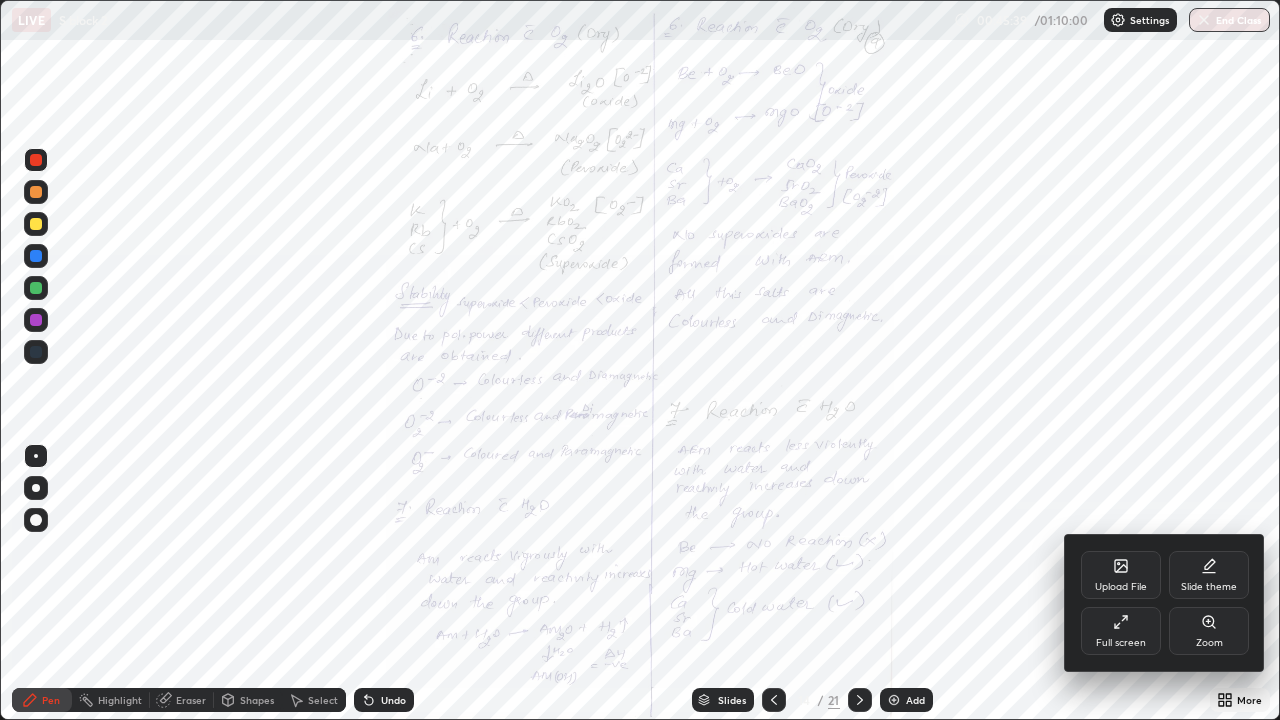 click on "Zoom" at bounding box center [1209, 631] 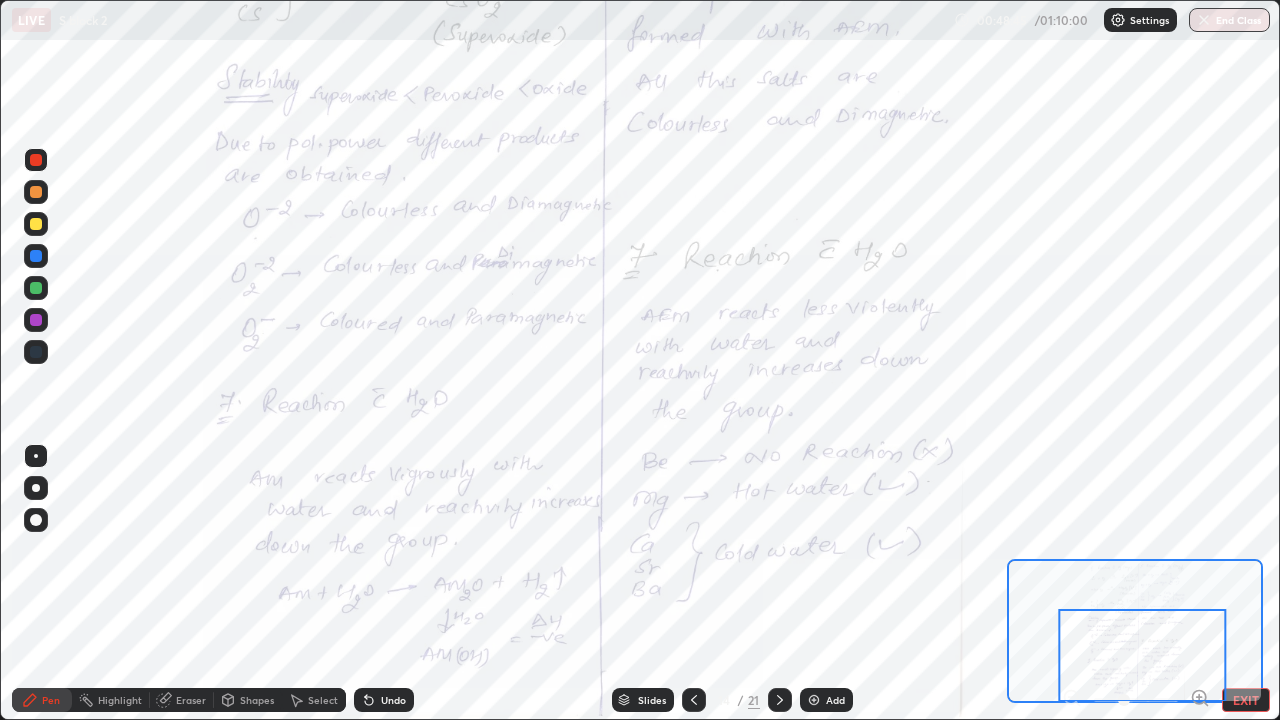 click on "Pen Highlight Eraser Shapes Select Undo Slides 14 / 21 Add EXIT" at bounding box center [640, 700] 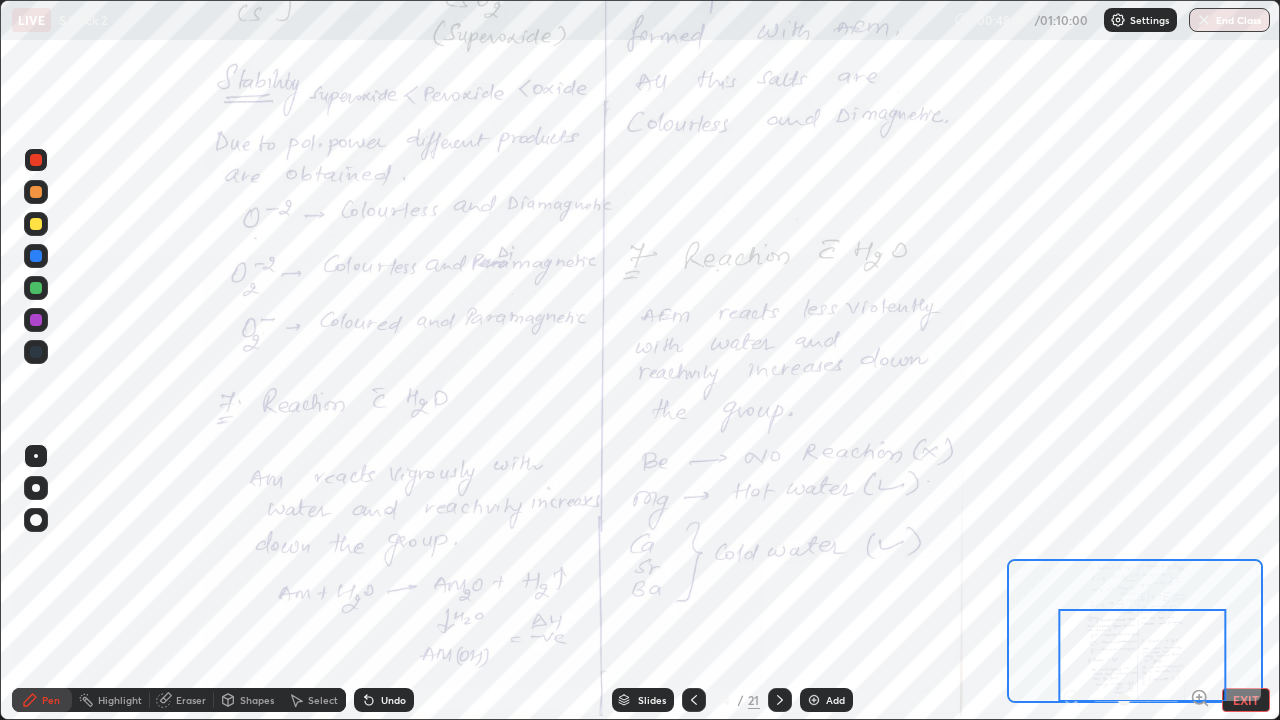 click on "EXIT" at bounding box center (1246, 700) 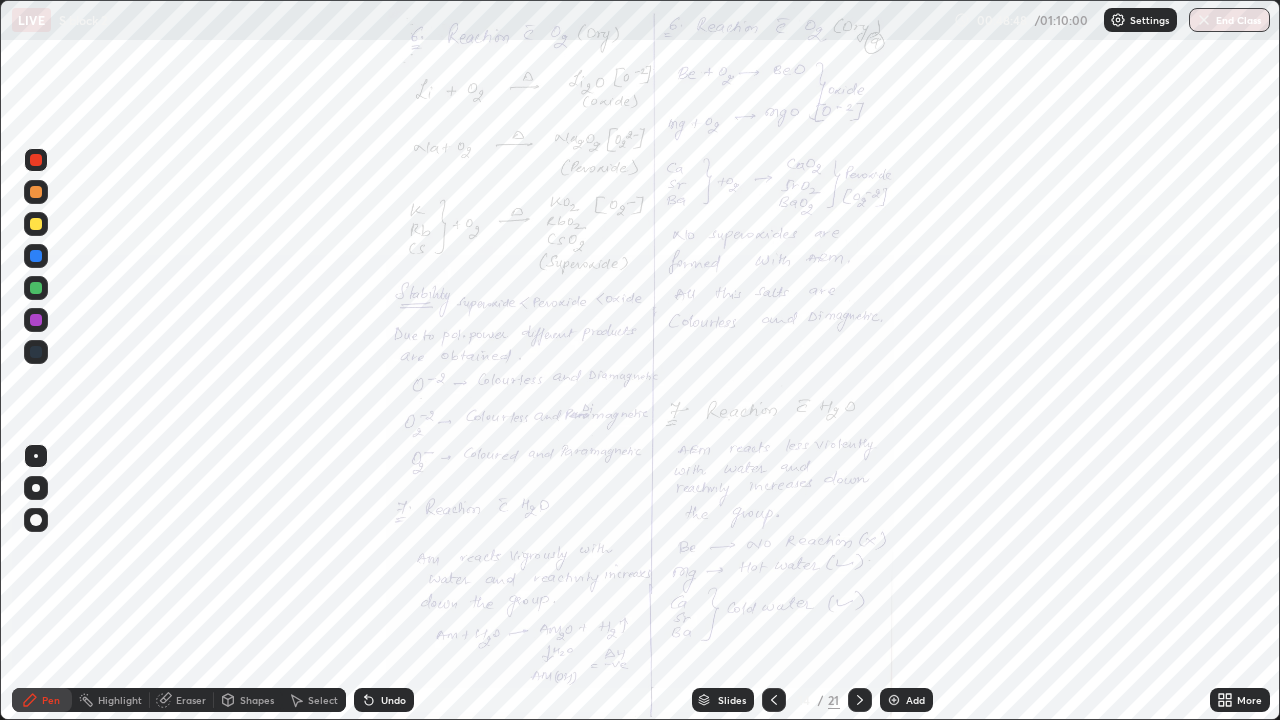click 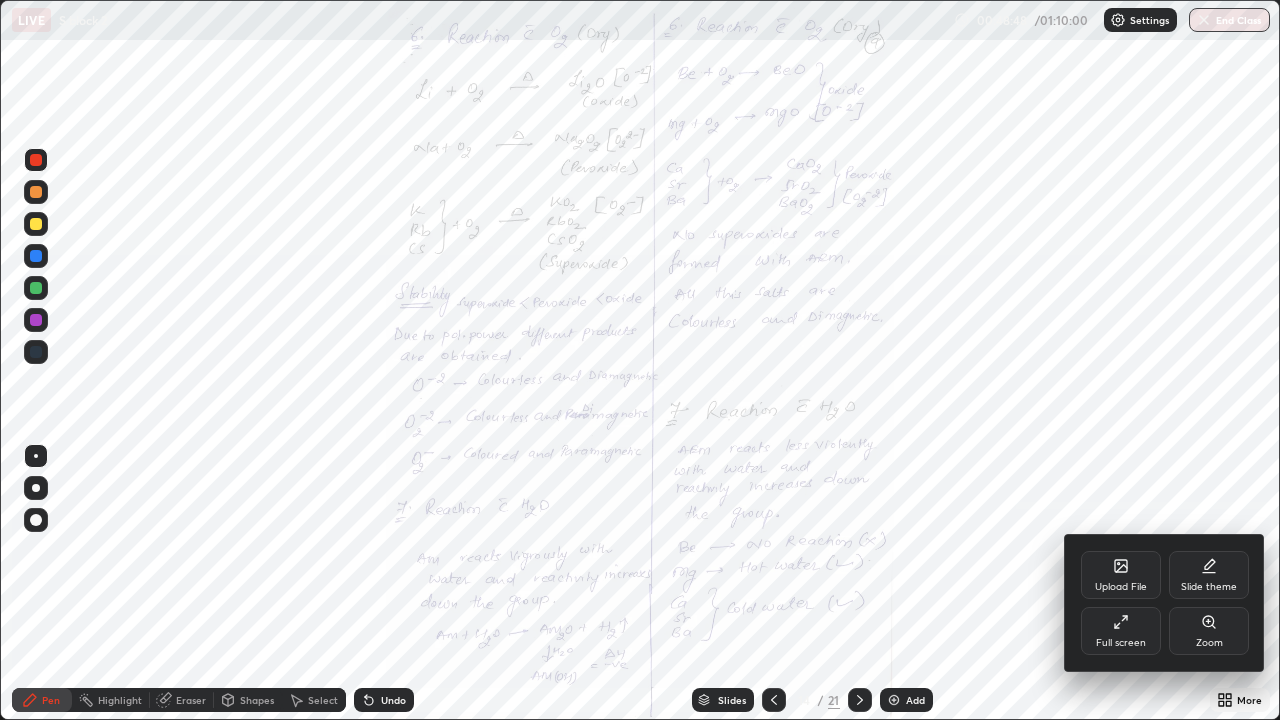 click on "Full screen" at bounding box center (1121, 631) 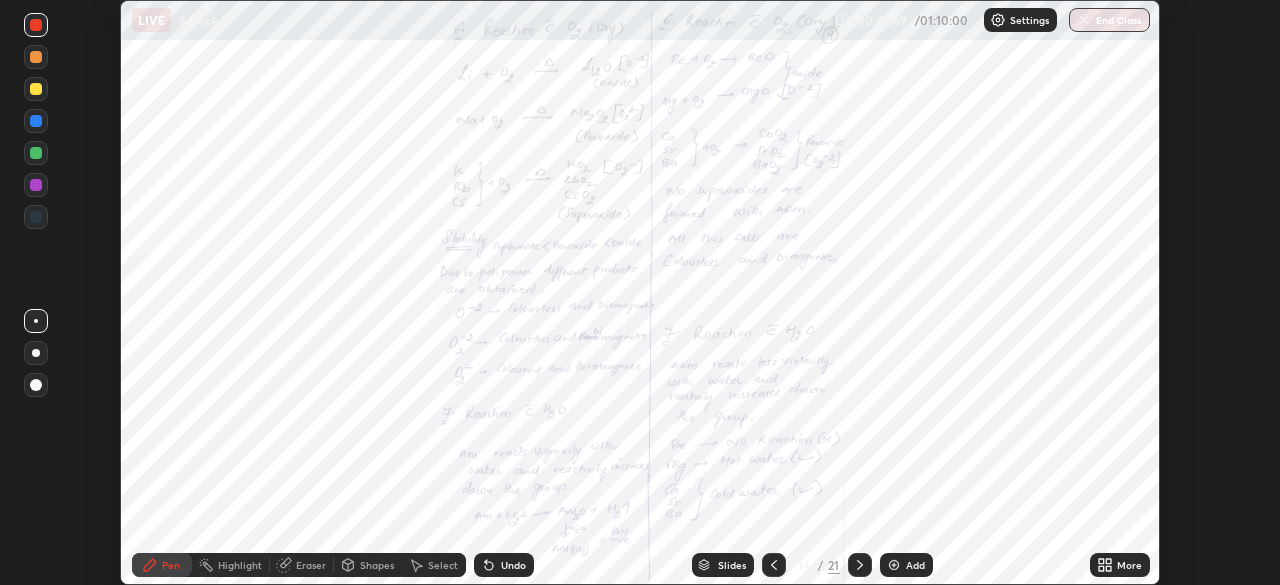 scroll, scrollTop: 585, scrollLeft: 1280, axis: both 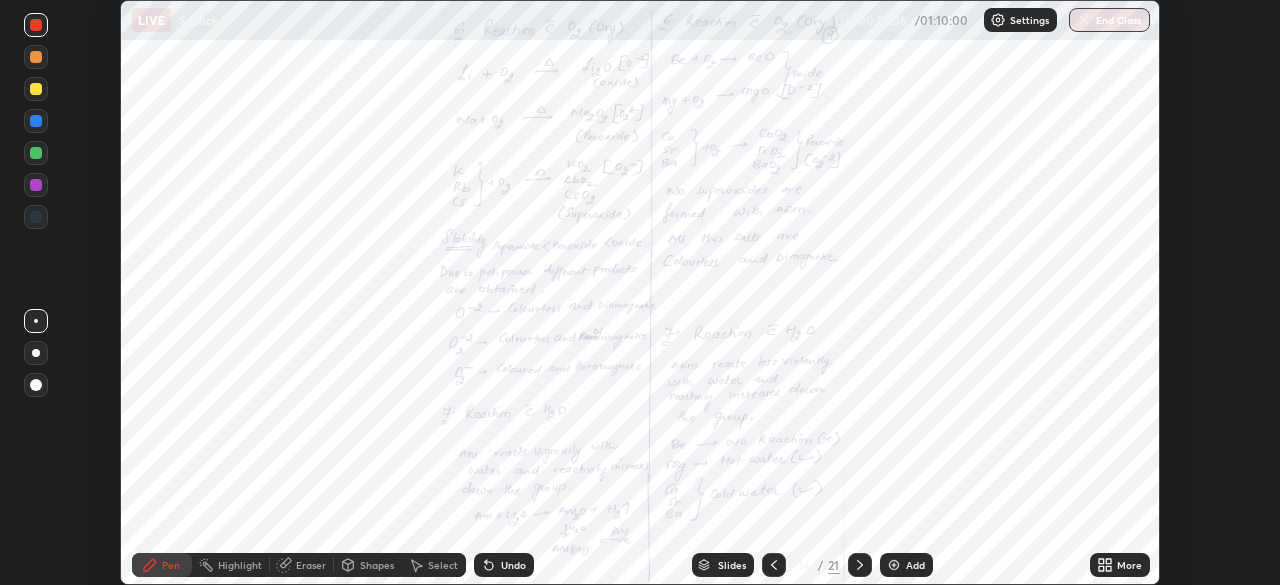 click on "More" at bounding box center [1120, 565] 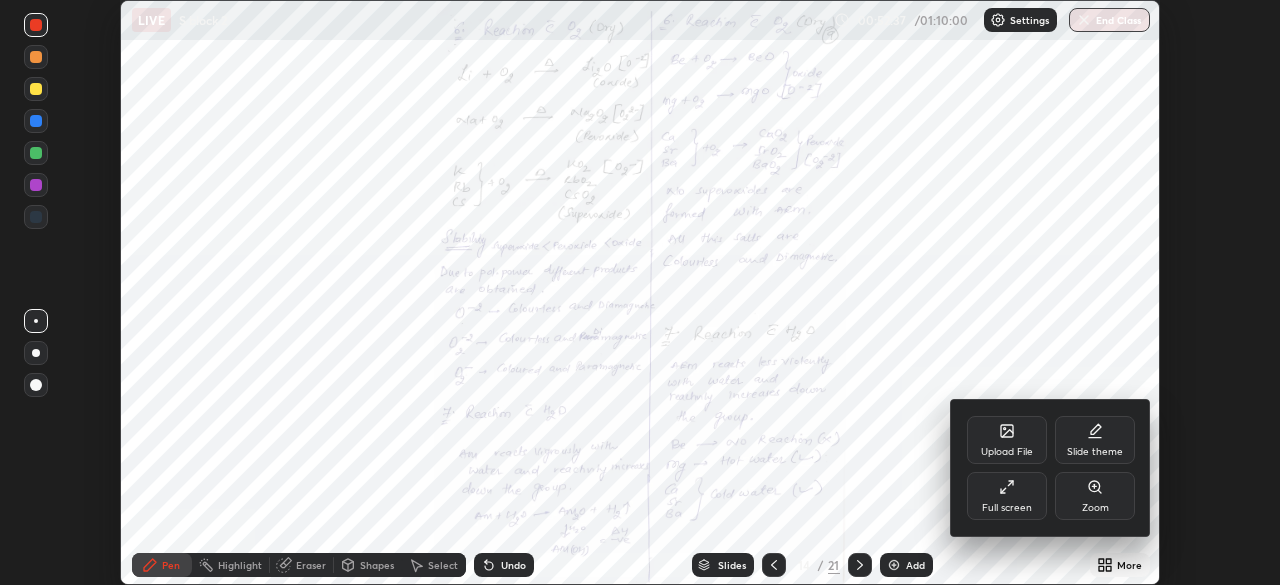 click on "Full screen" at bounding box center (1007, 496) 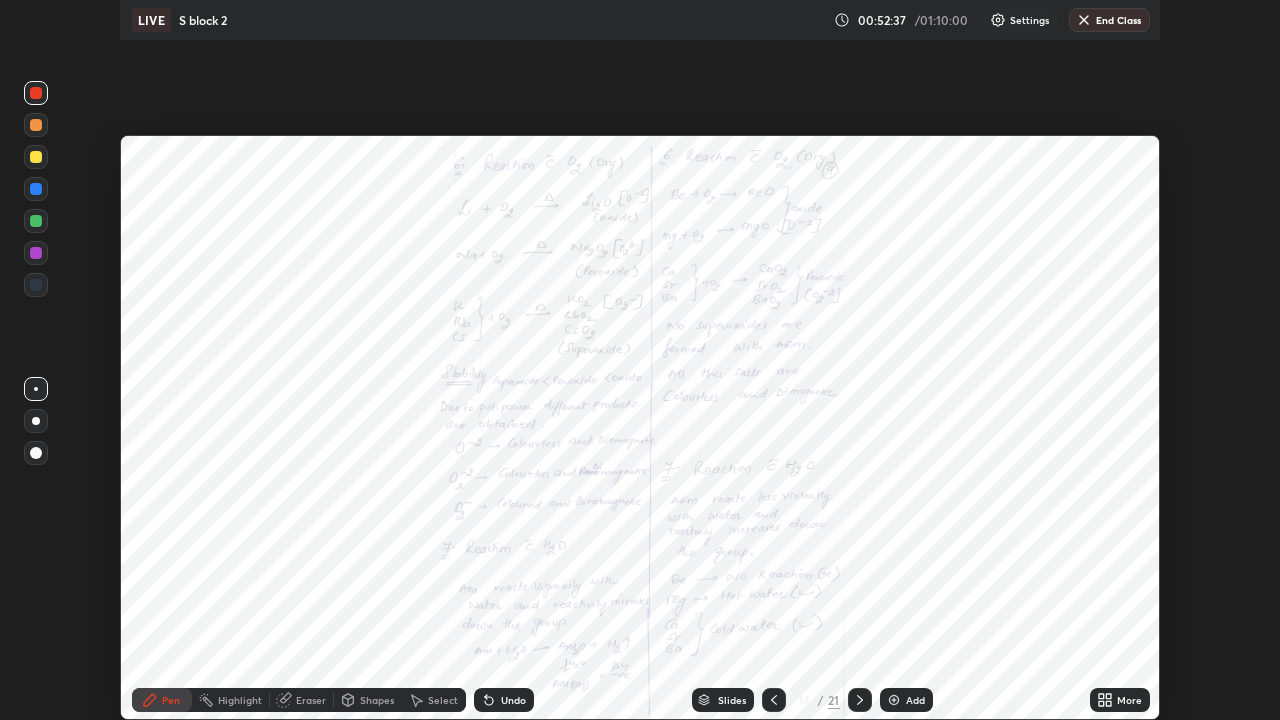 scroll, scrollTop: 99280, scrollLeft: 98720, axis: both 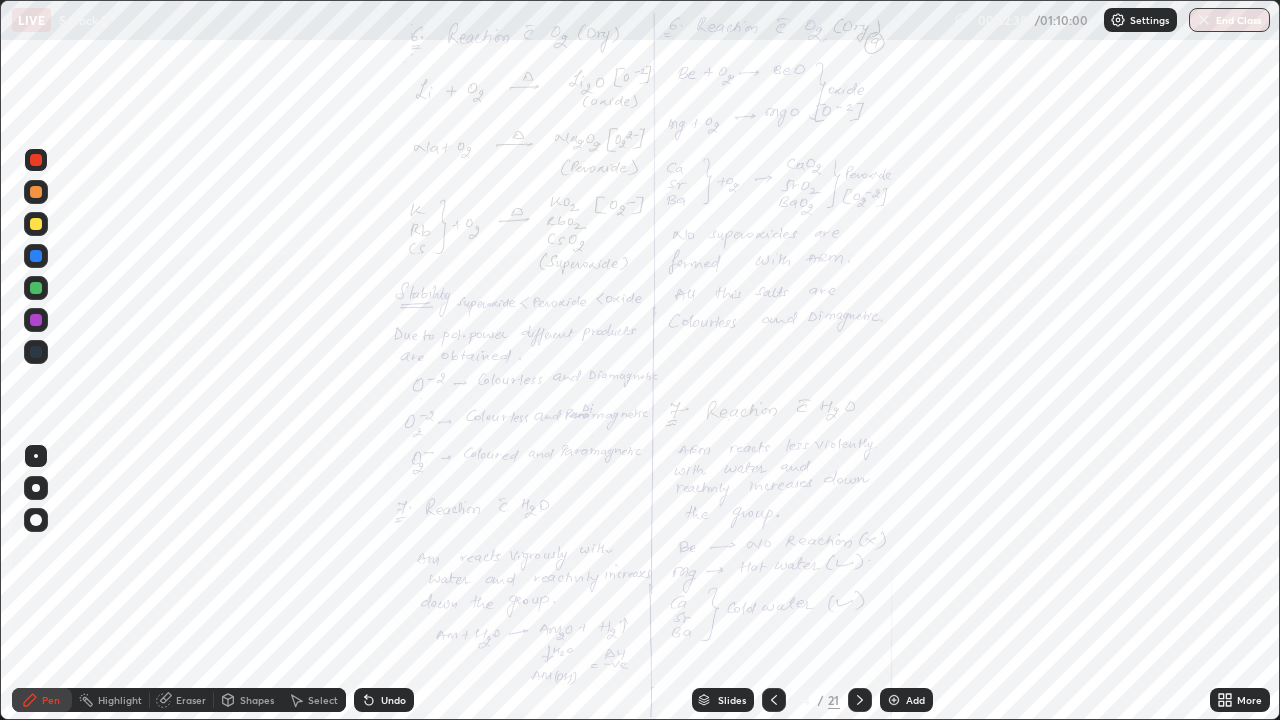 click on "More" at bounding box center [1240, 700] 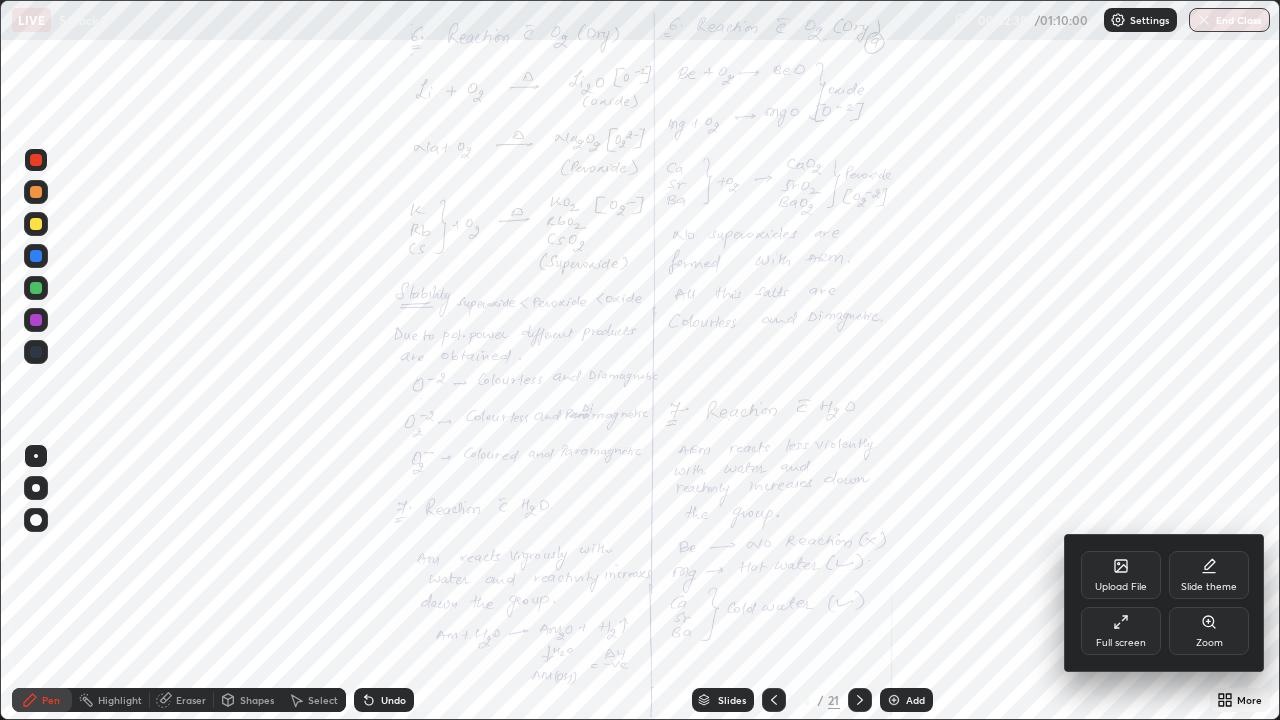 click on "Zoom" at bounding box center [1209, 631] 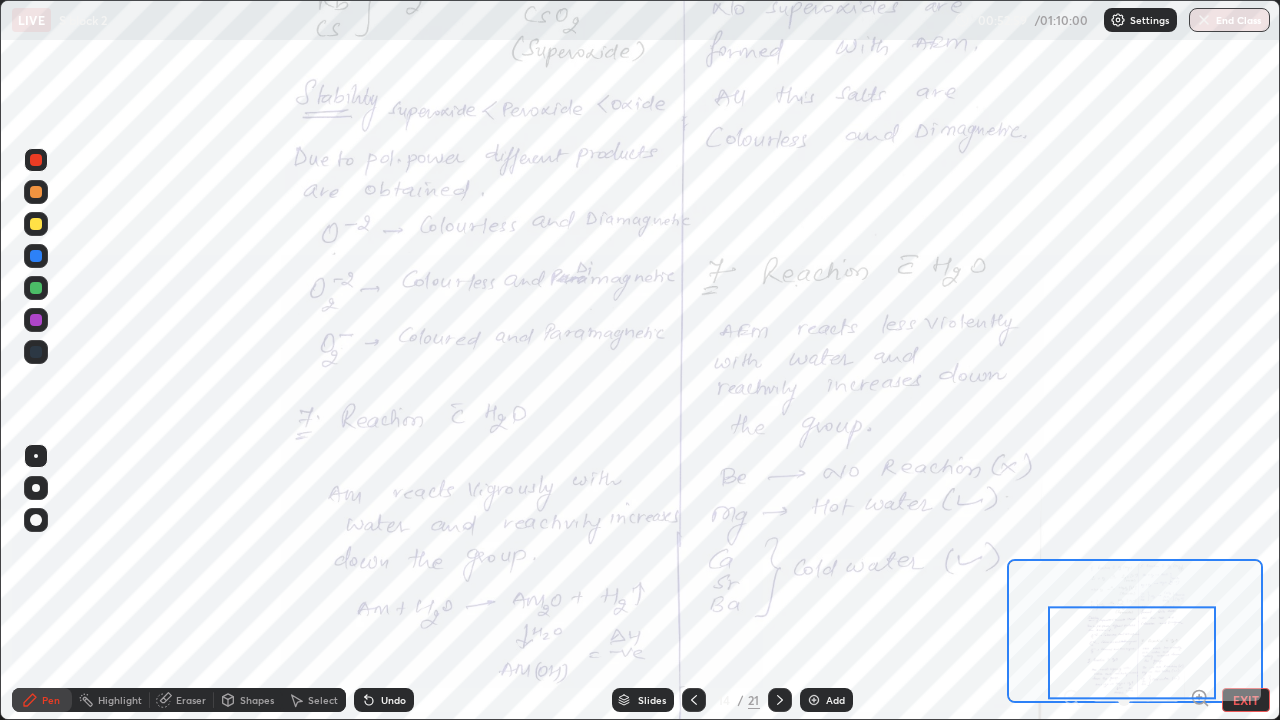 click 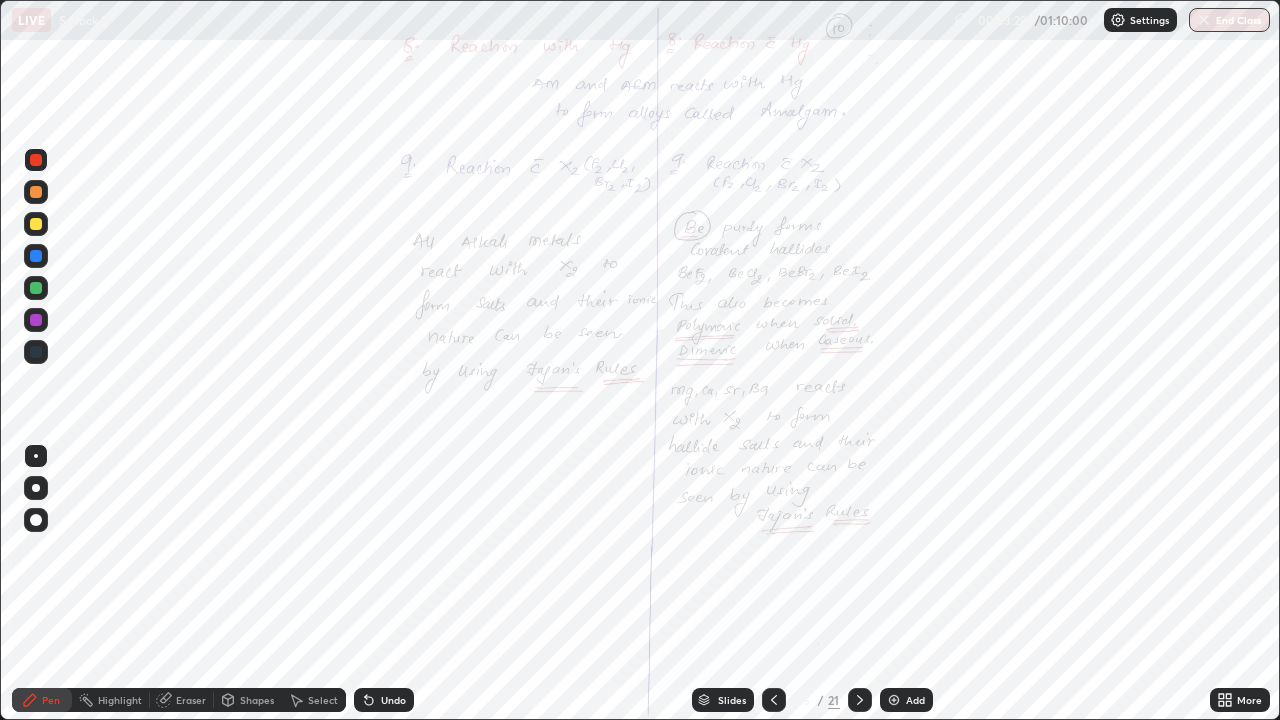 click 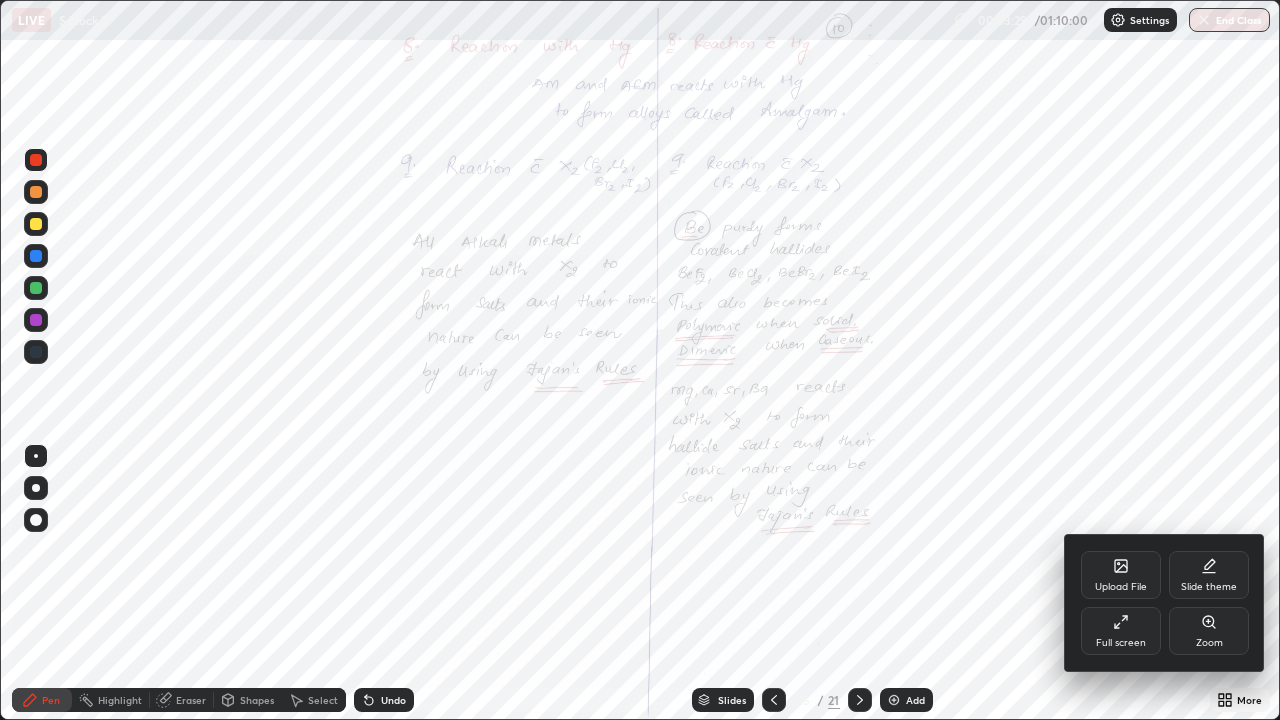 click on "Zoom" at bounding box center [1209, 643] 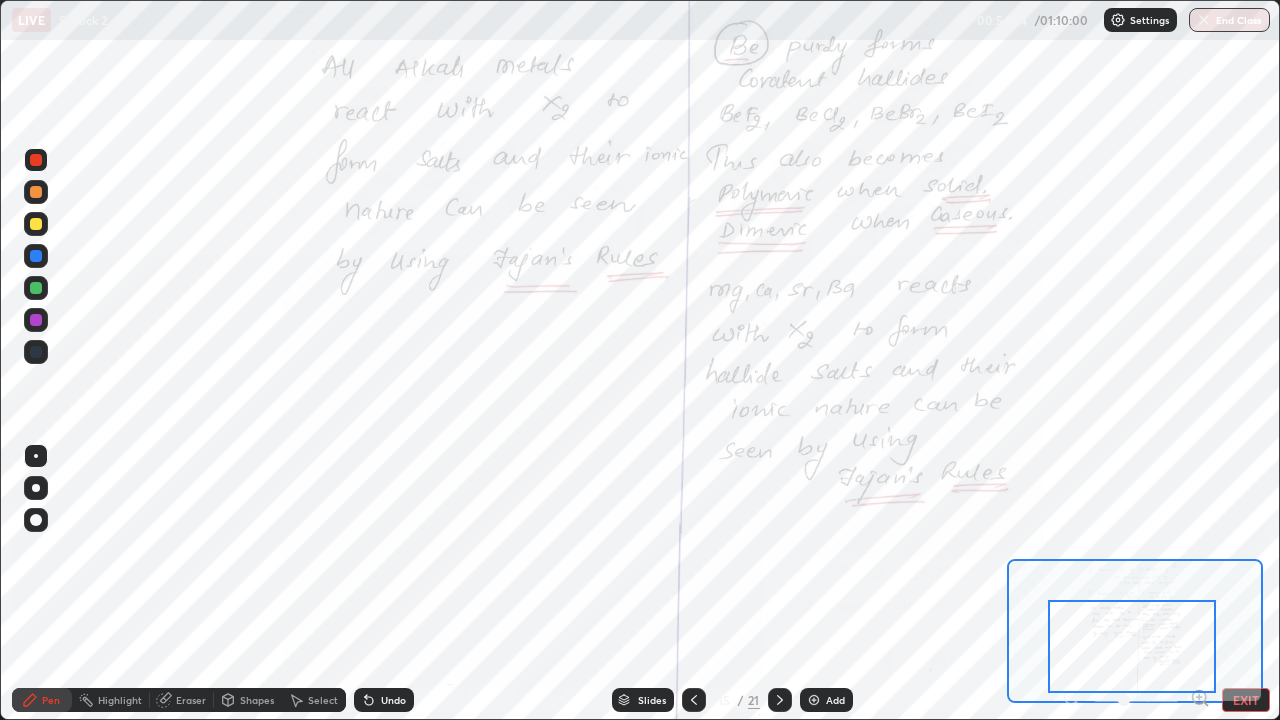 click at bounding box center [780, 700] 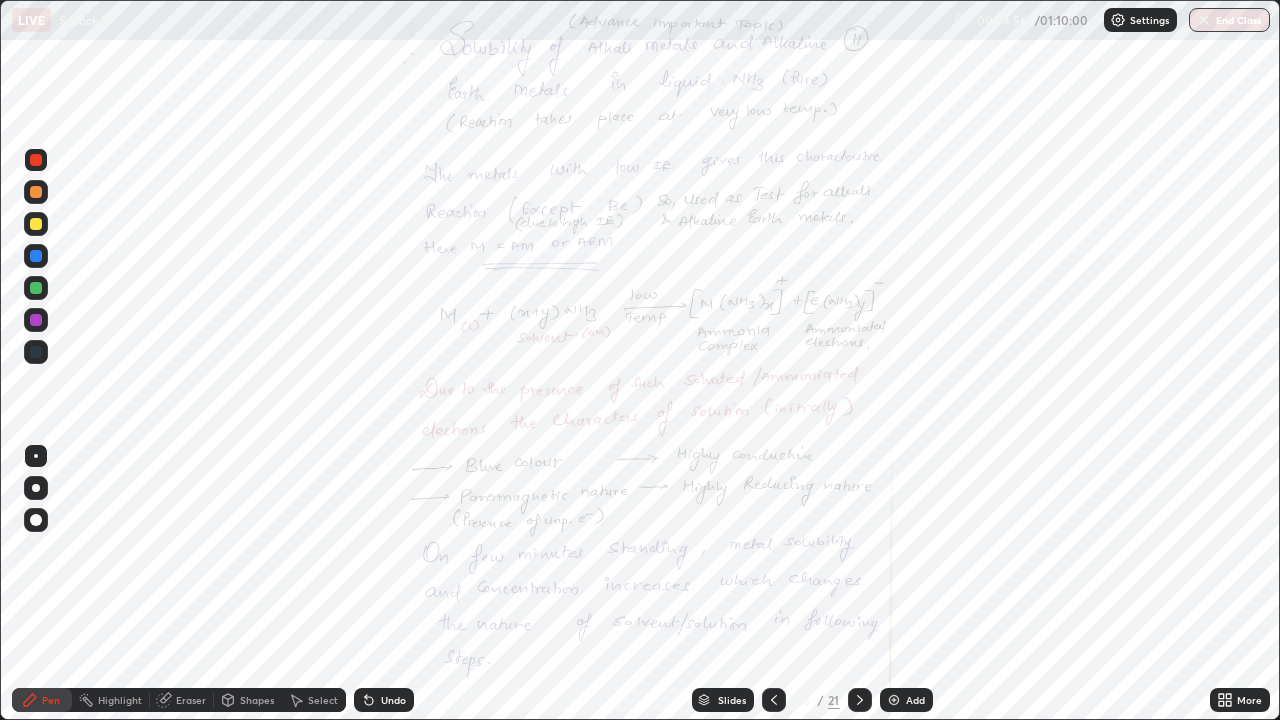 click 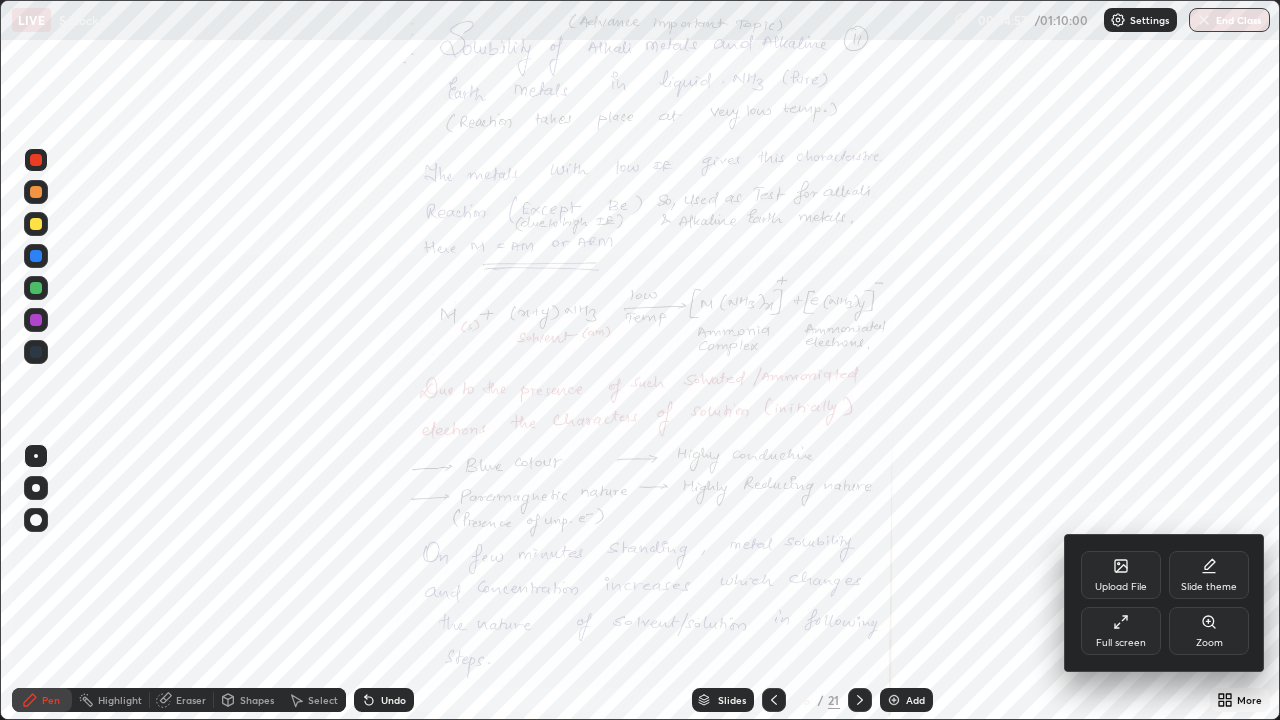 click on "Zoom" at bounding box center [1209, 631] 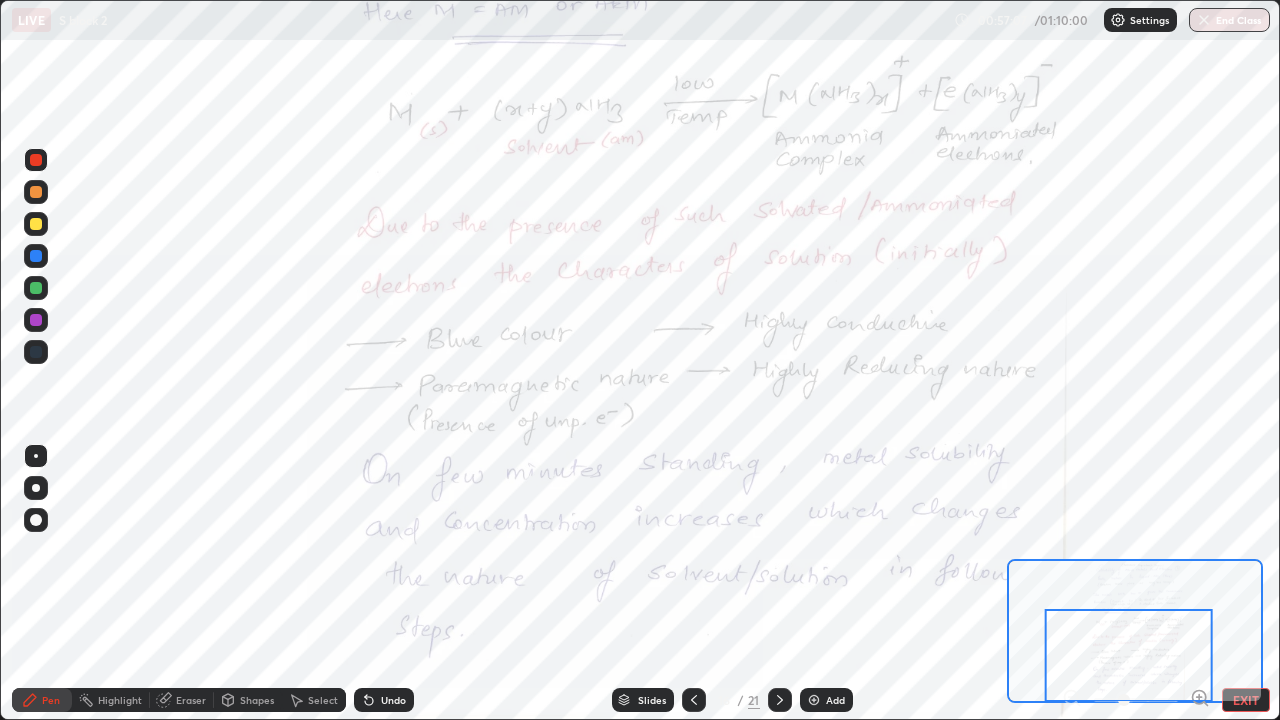 click 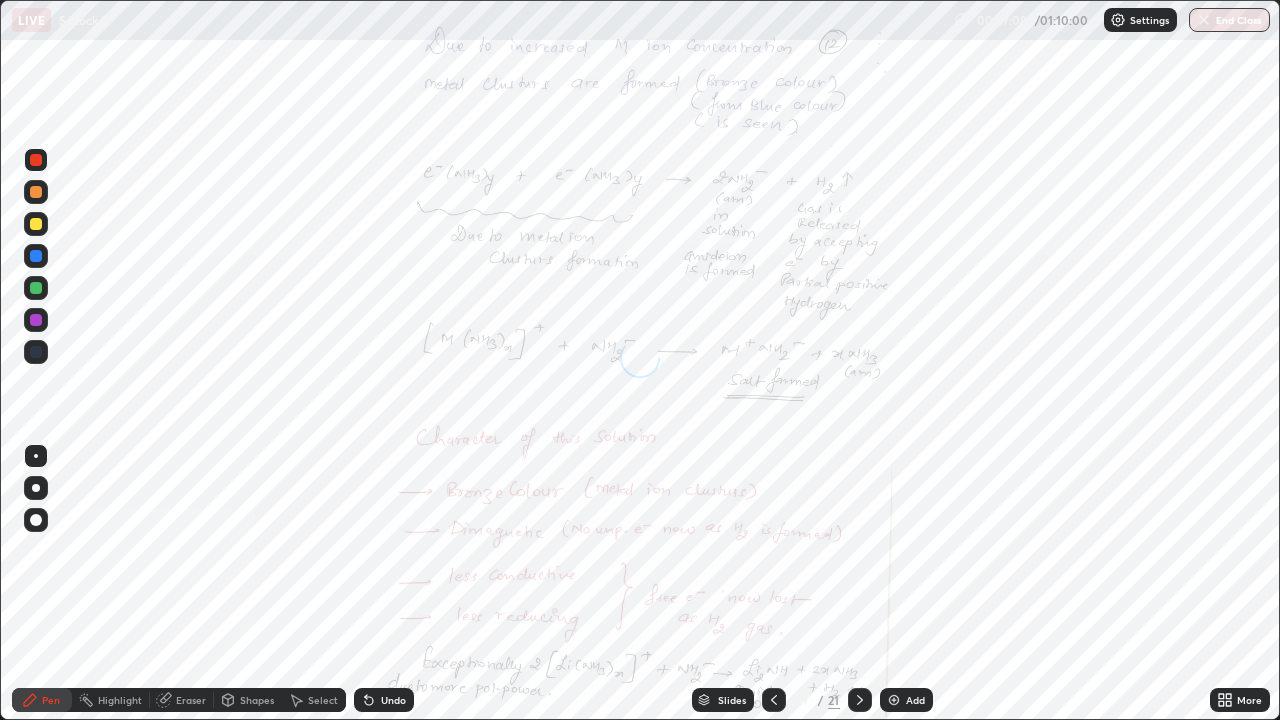 click 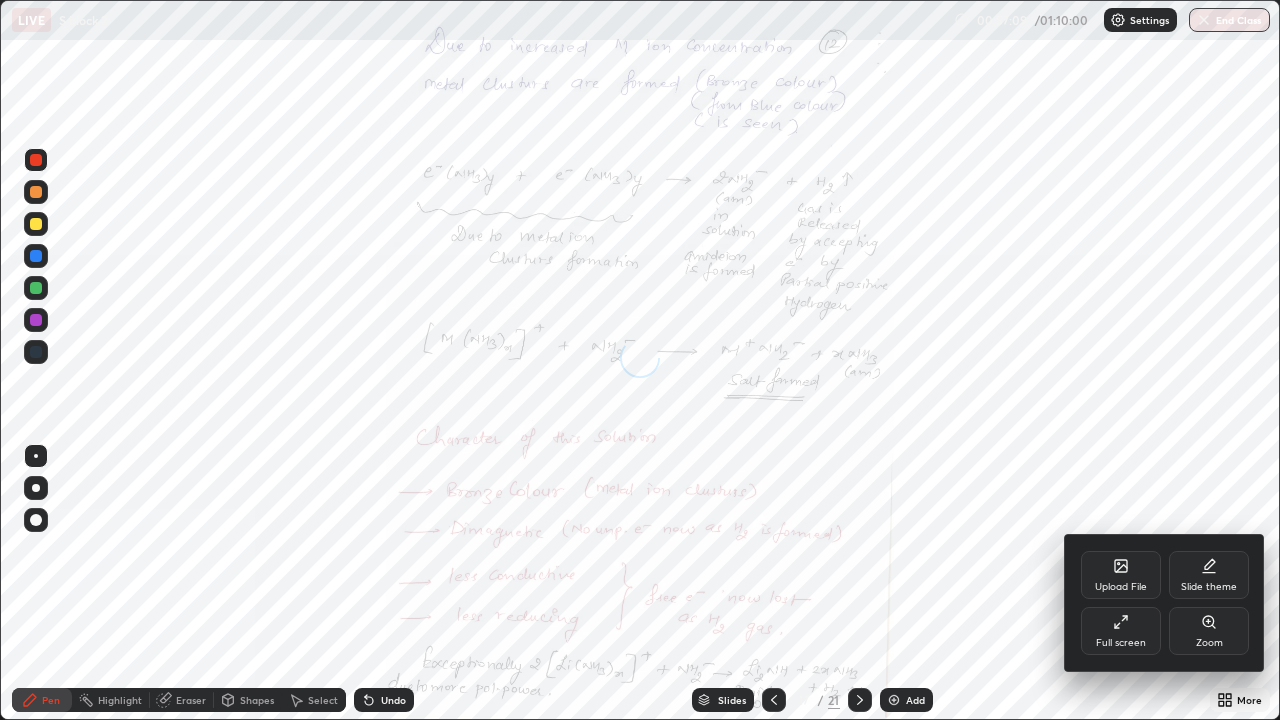 click on "Zoom" at bounding box center (1209, 631) 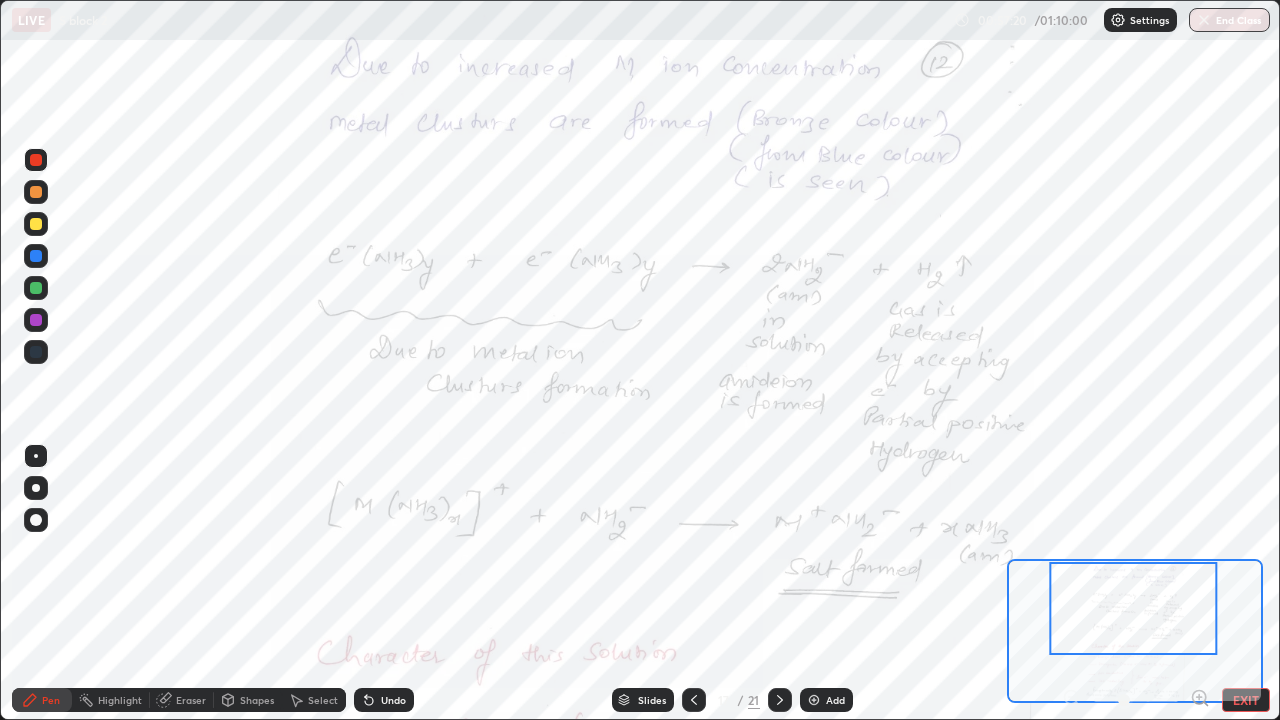 click at bounding box center (36, 160) 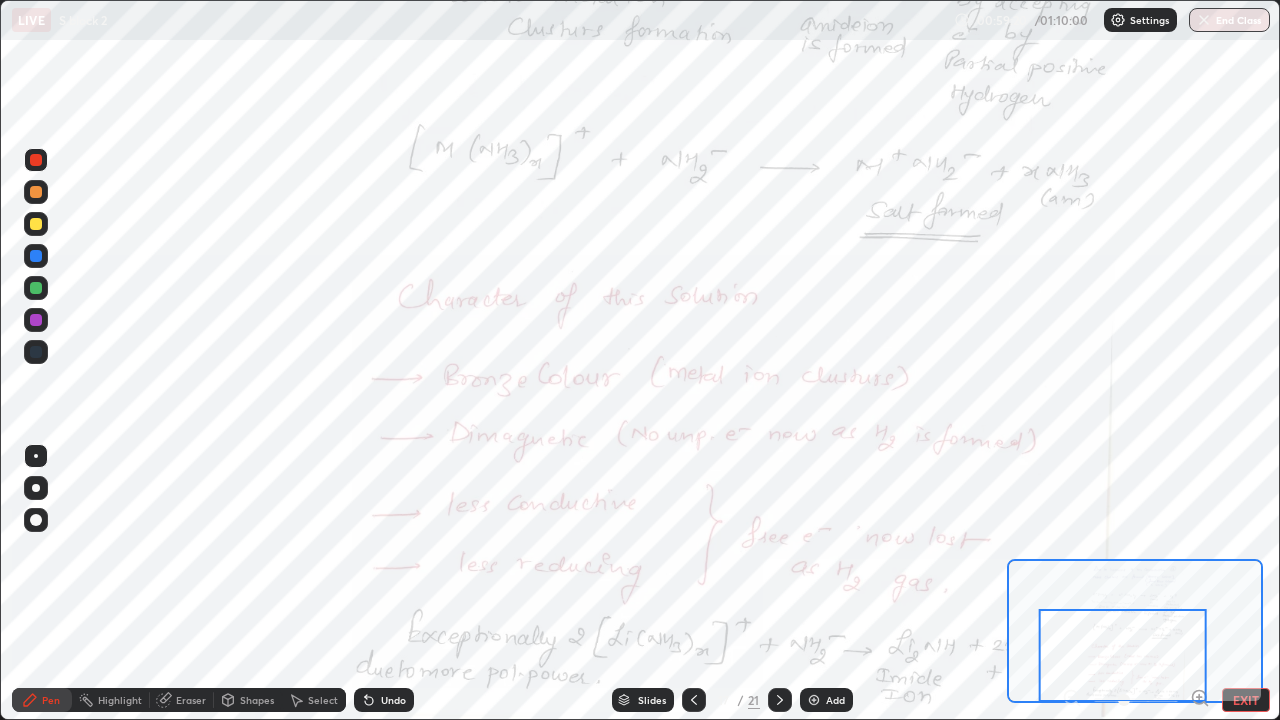 click 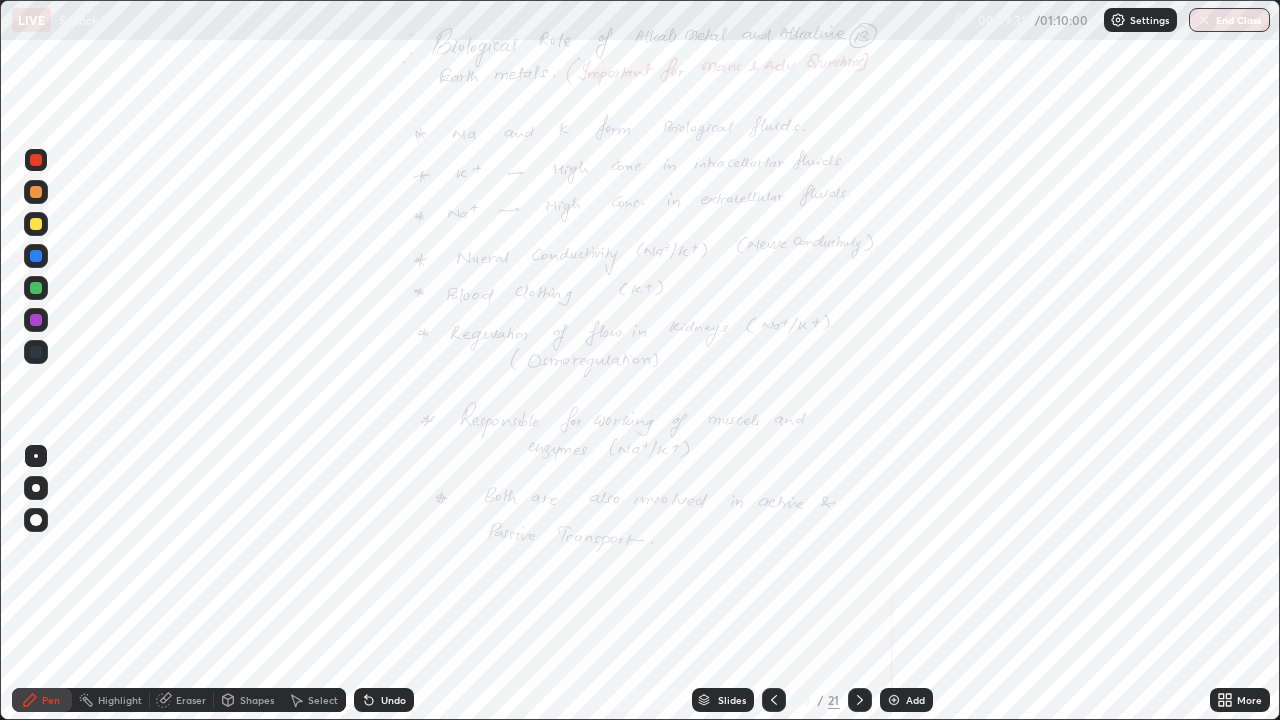 click on "More" at bounding box center (1240, 700) 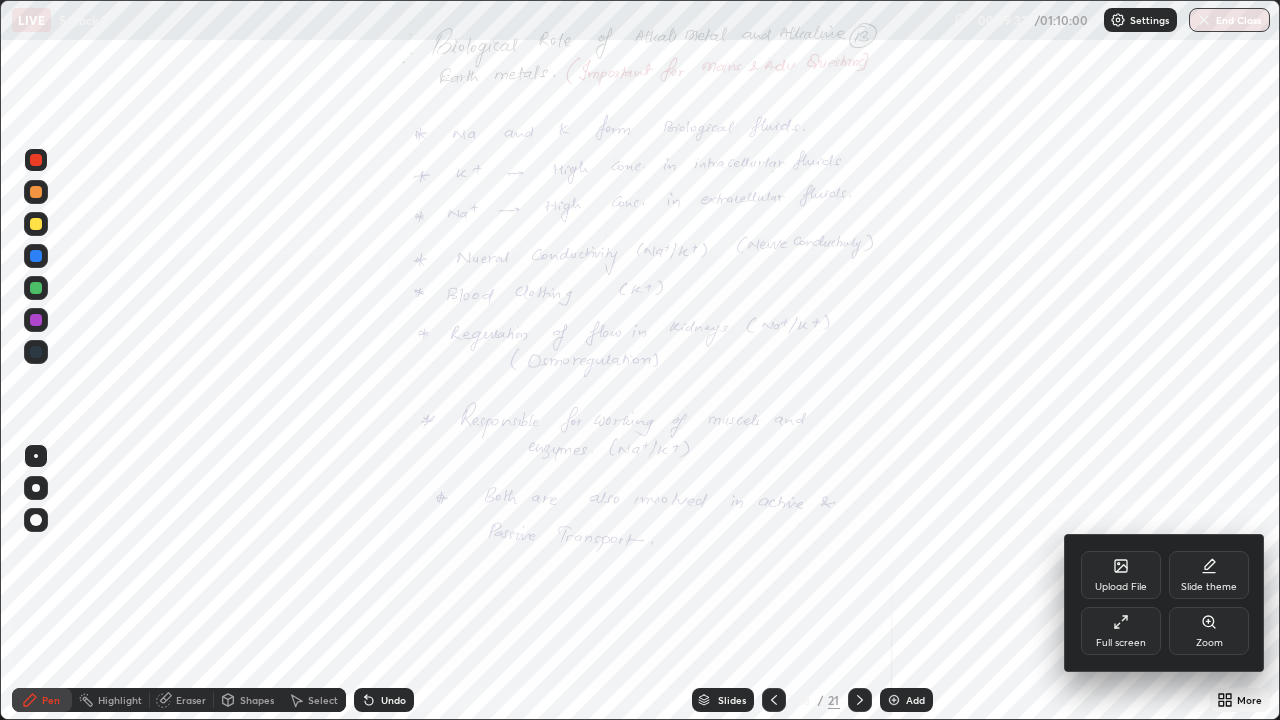 click 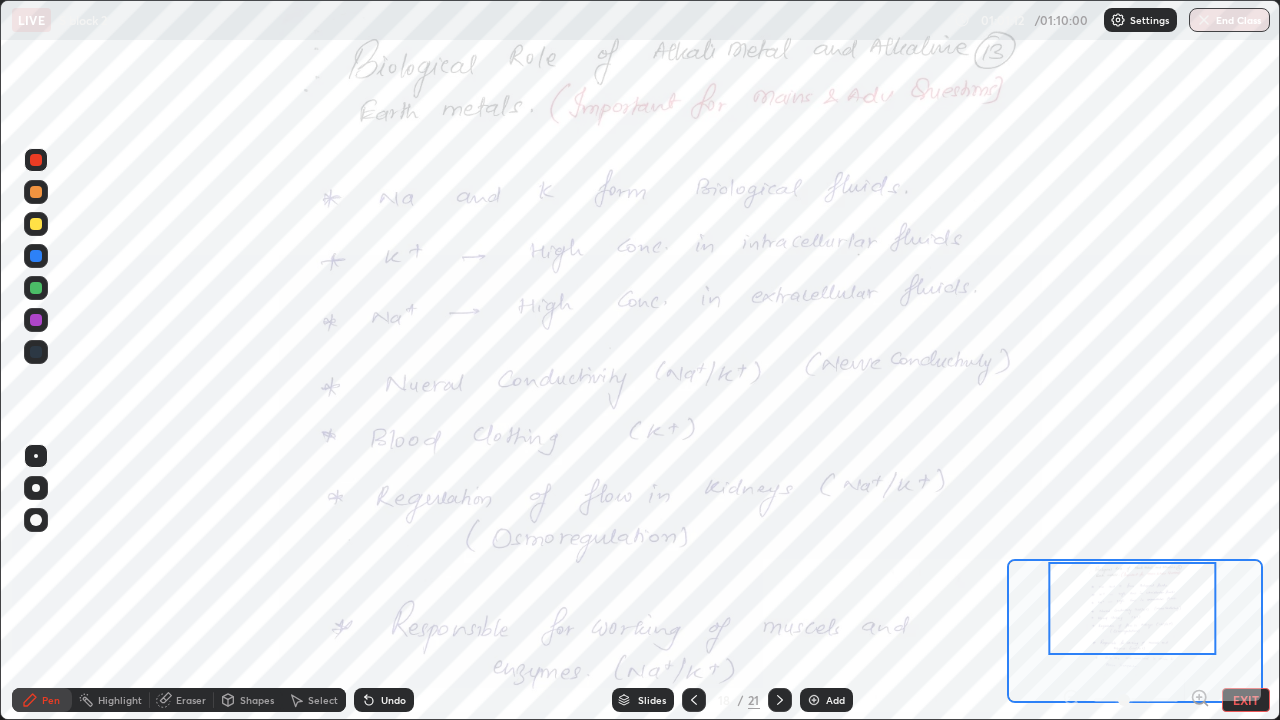 click 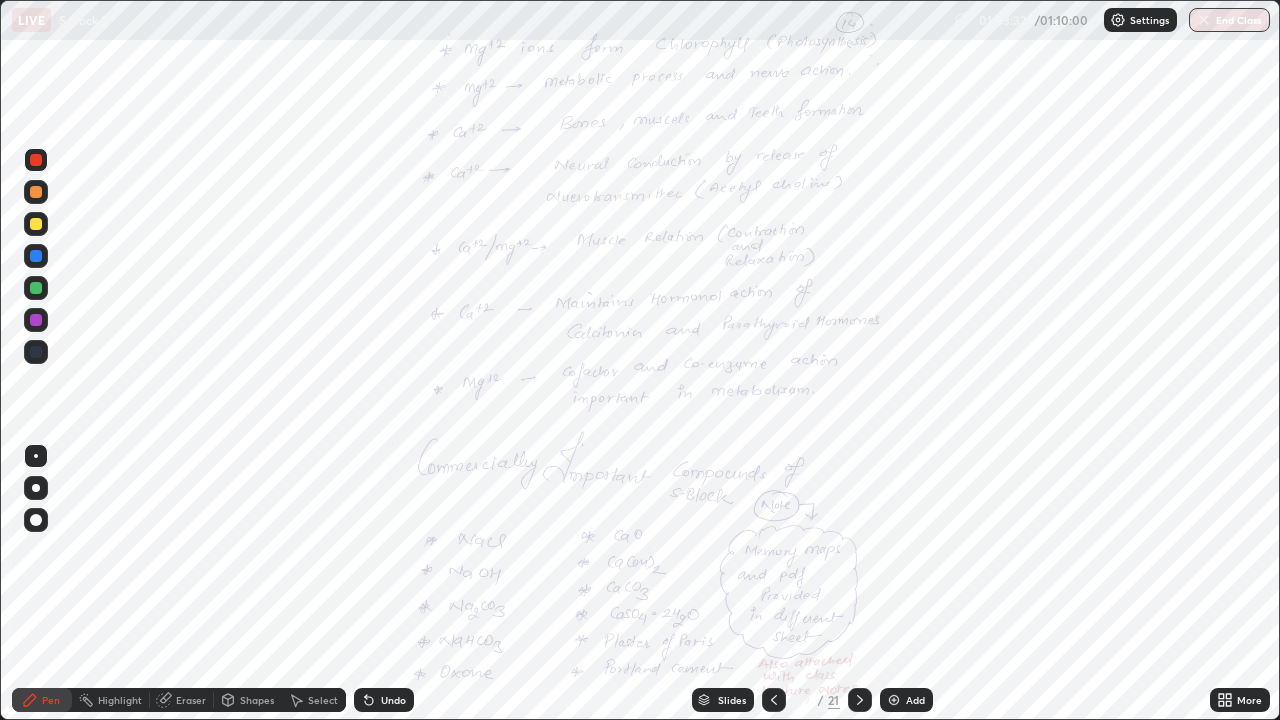 click on "More" at bounding box center [1249, 700] 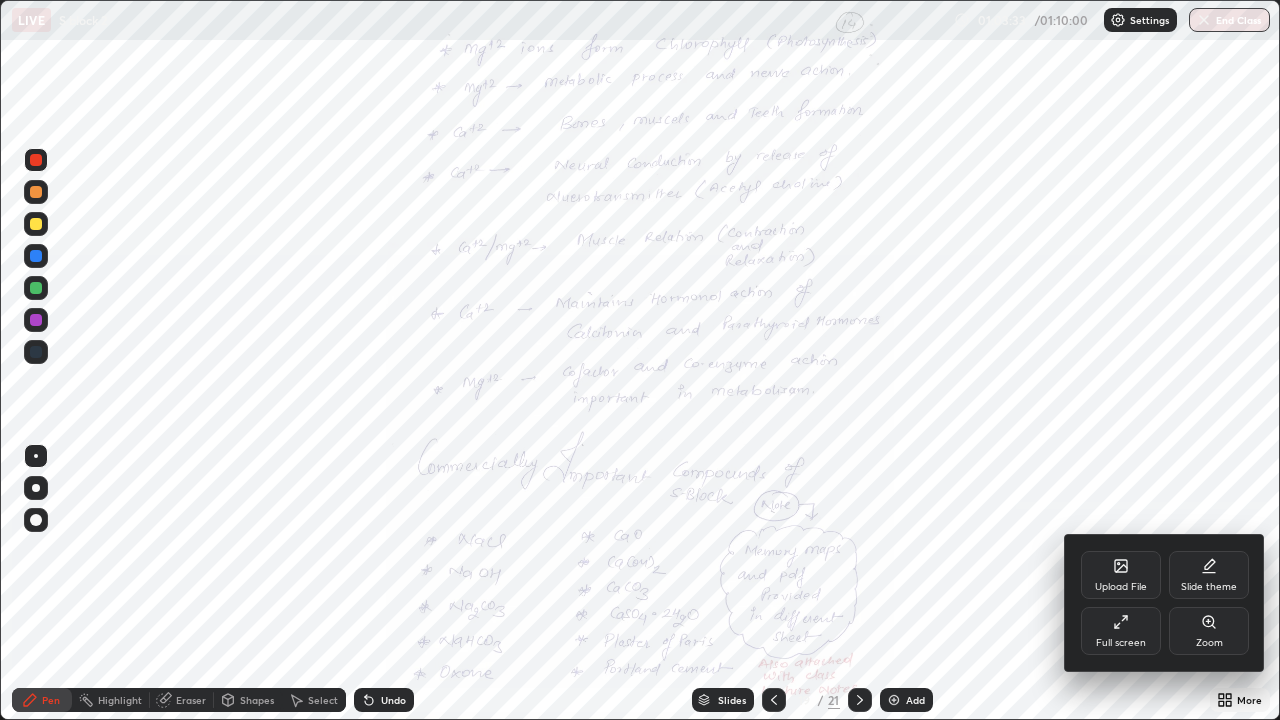 click on "Zoom" at bounding box center (1209, 631) 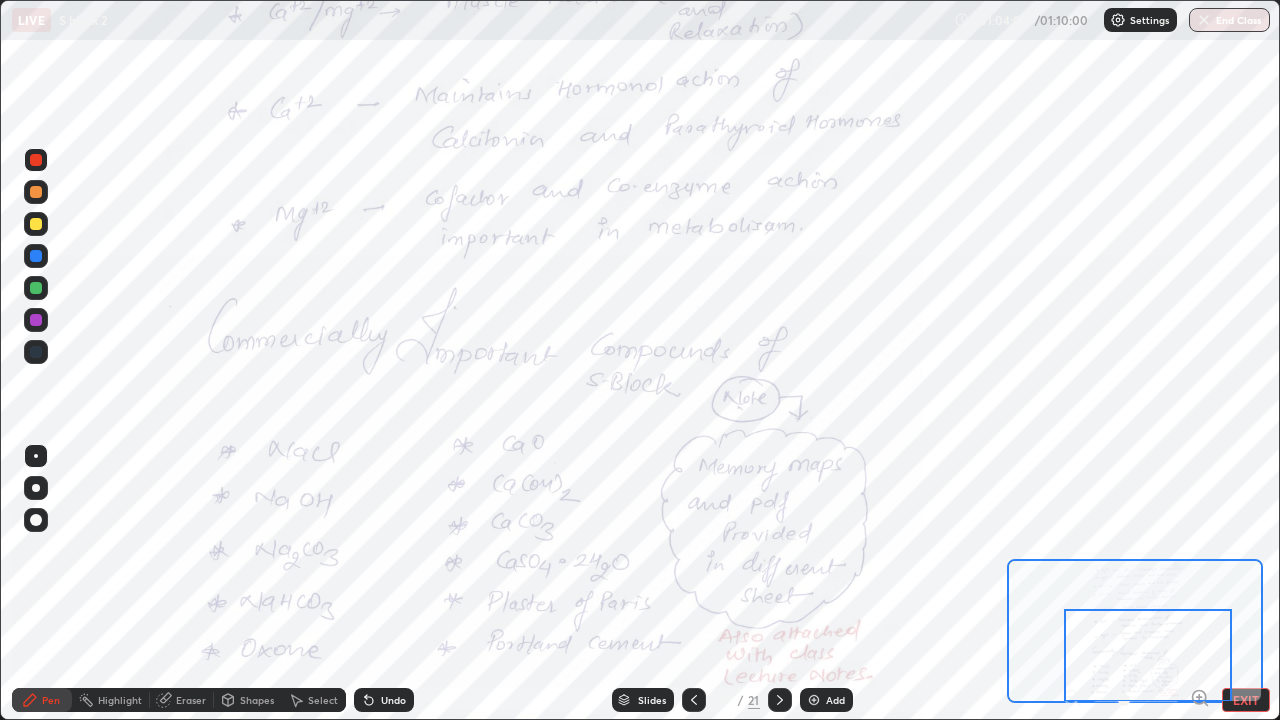 click at bounding box center (1148, 655) 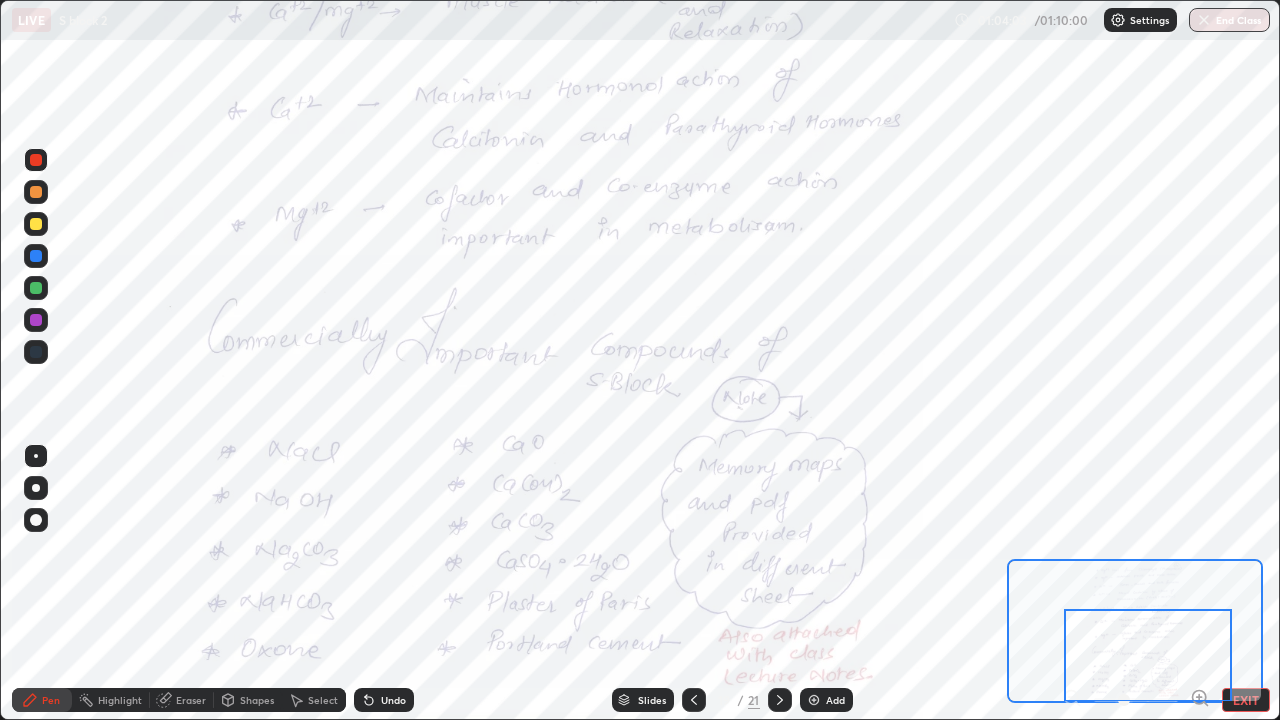 click on "EXIT" at bounding box center (1246, 700) 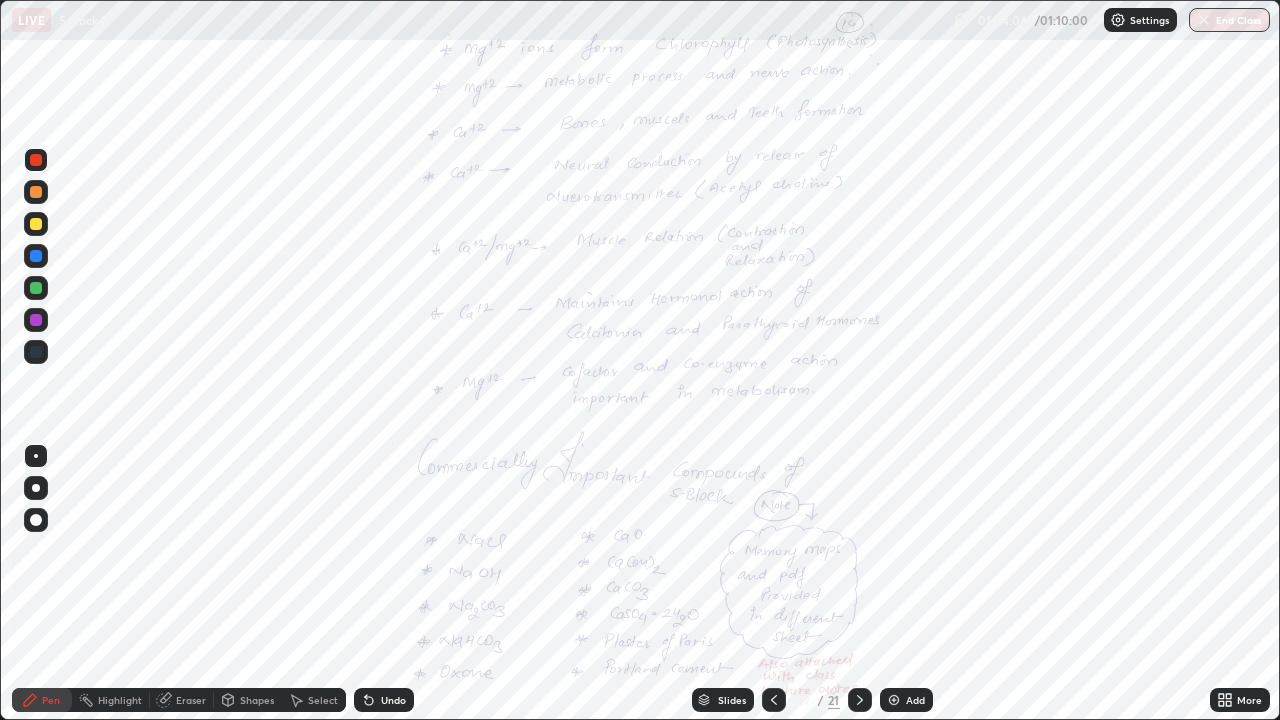 click 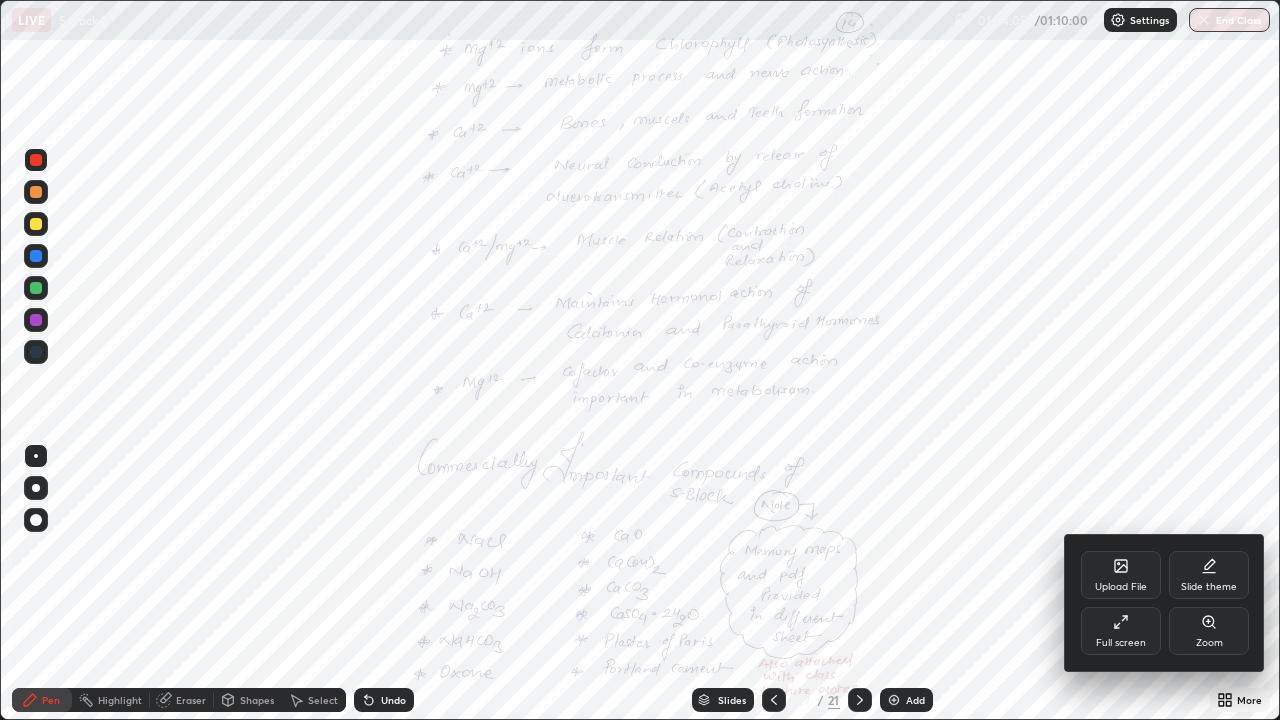 click on "Upload File" at bounding box center (1121, 575) 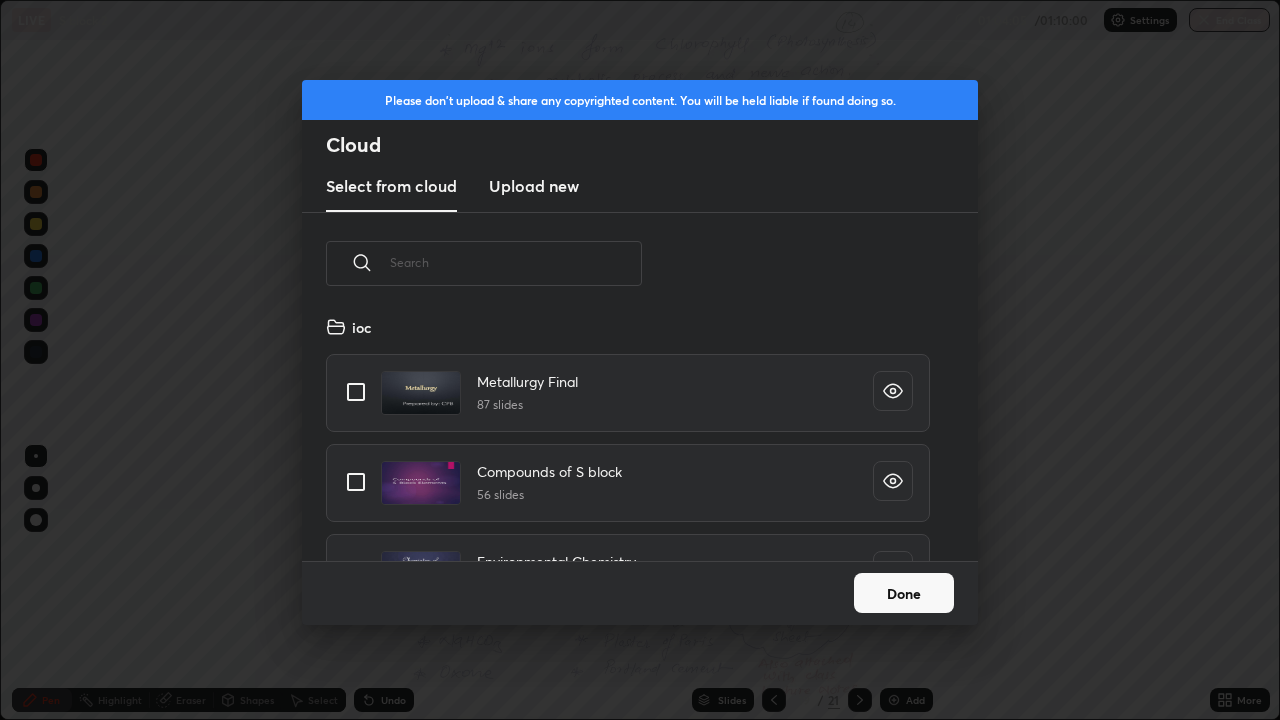 scroll, scrollTop: 7, scrollLeft: 11, axis: both 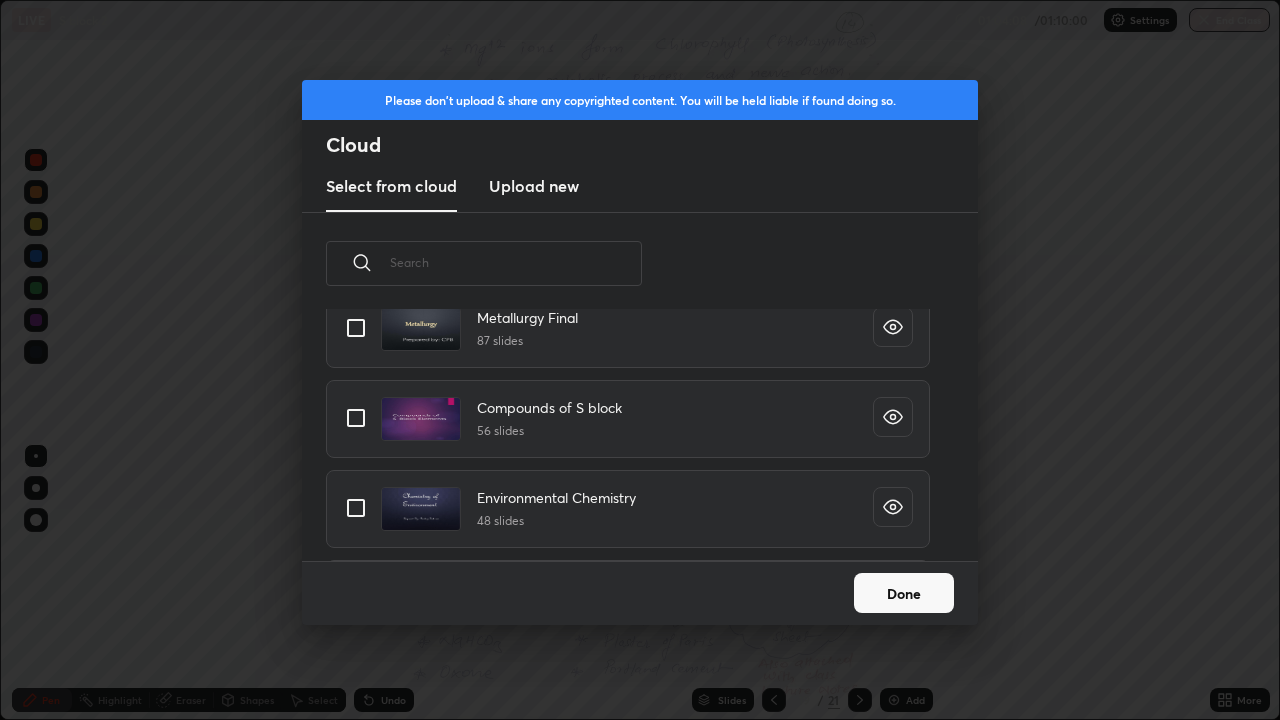 click at bounding box center [356, 418] 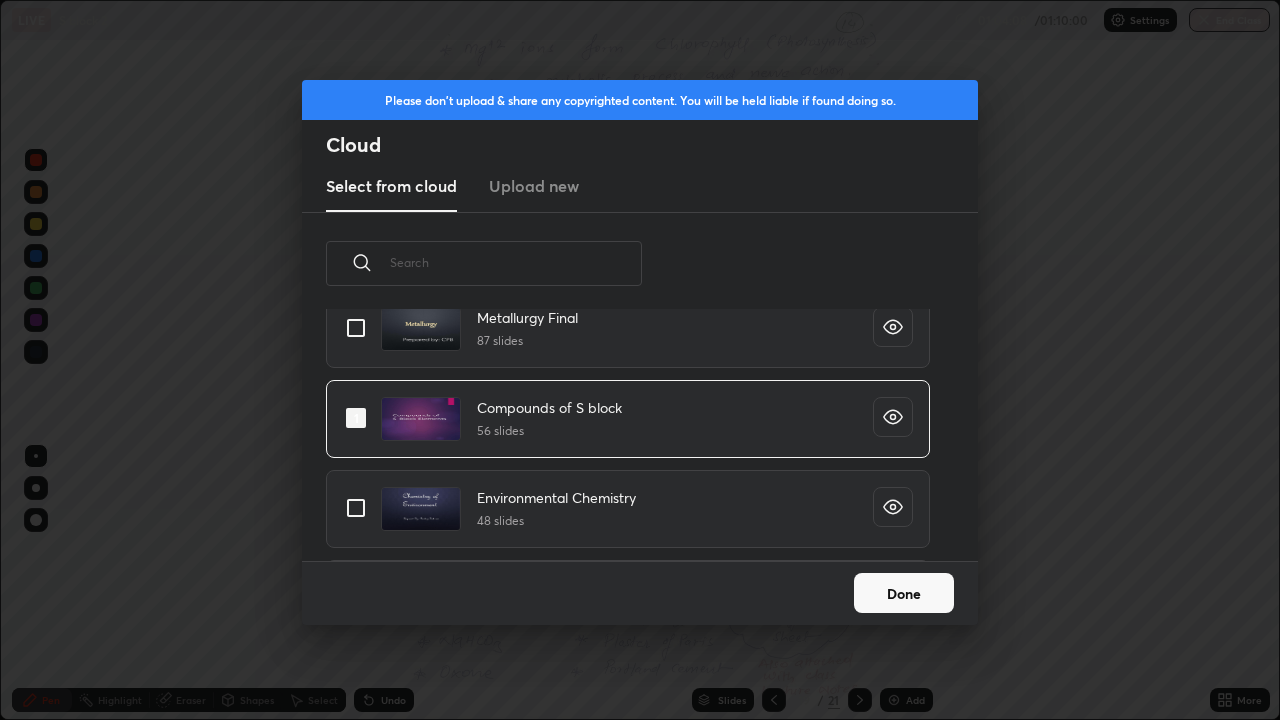 click on "Done" at bounding box center (904, 593) 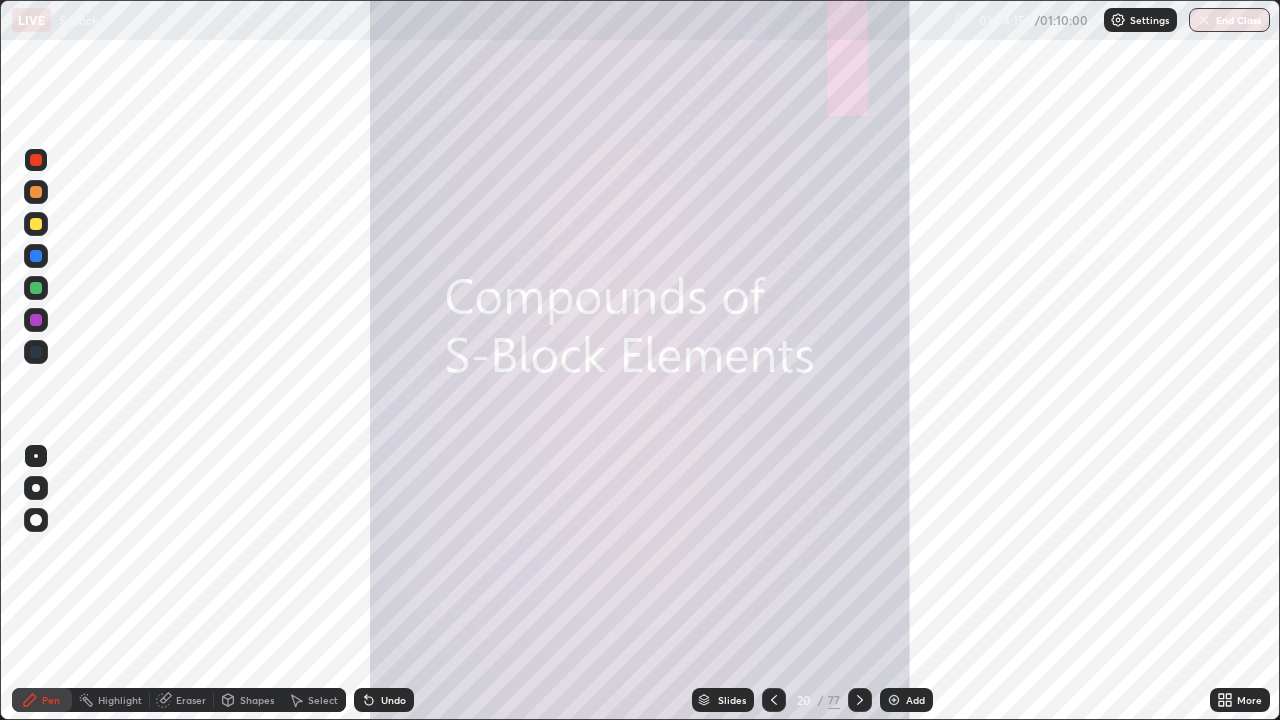 click 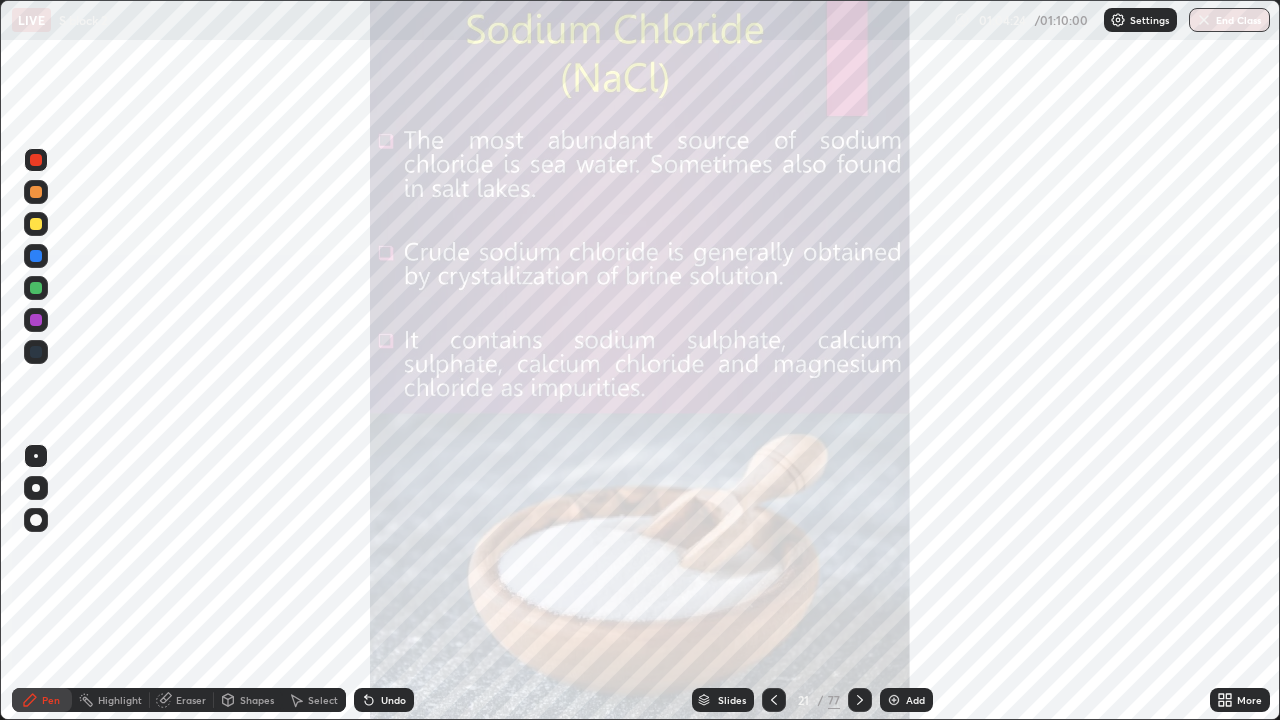 click 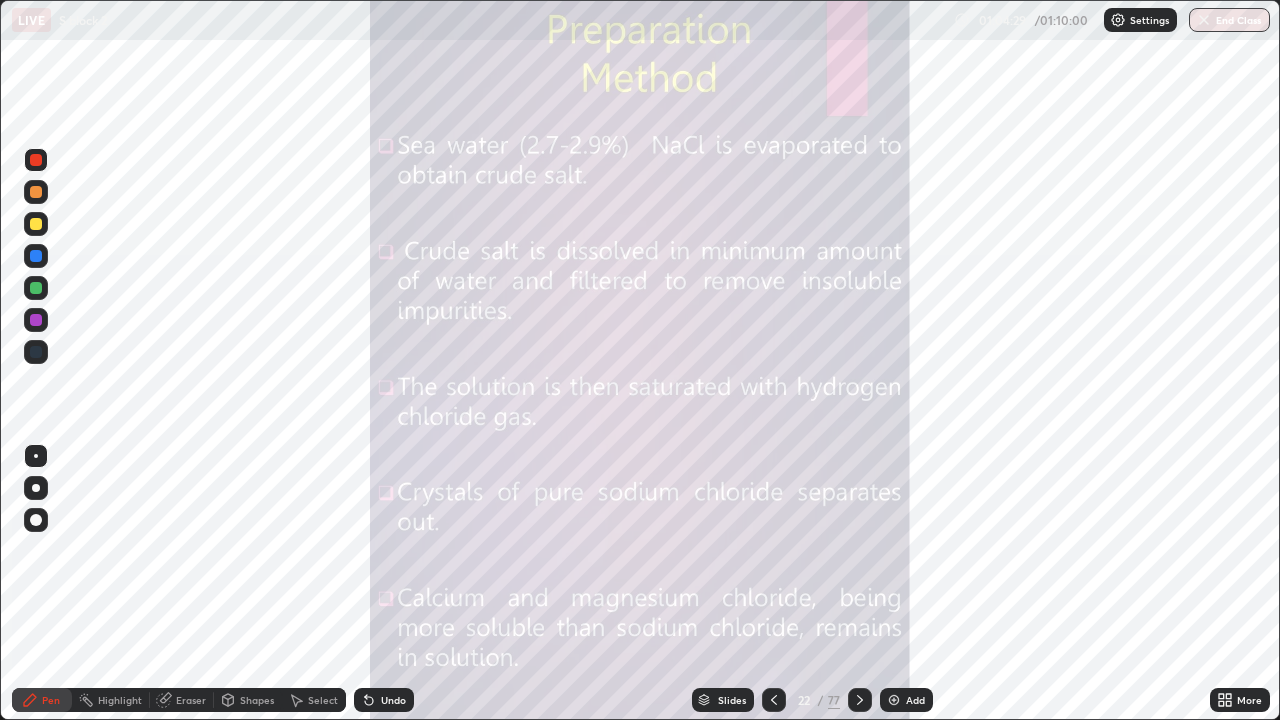 click 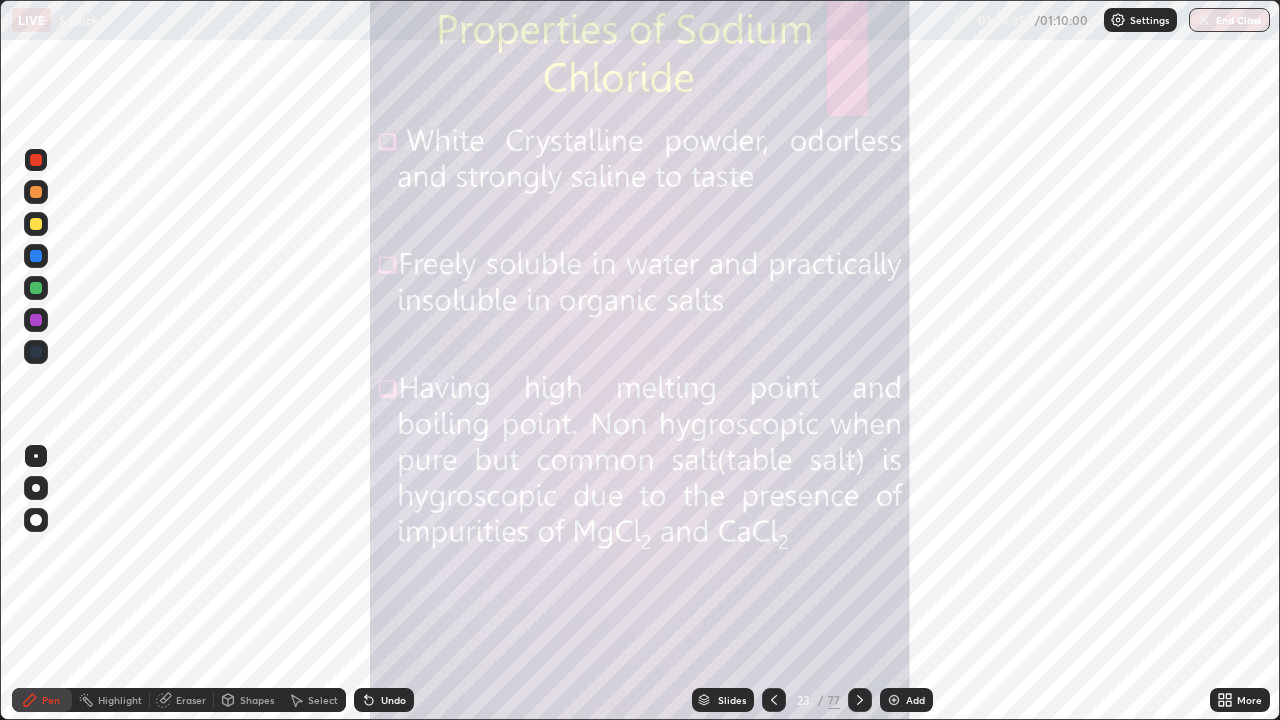 click at bounding box center [860, 700] 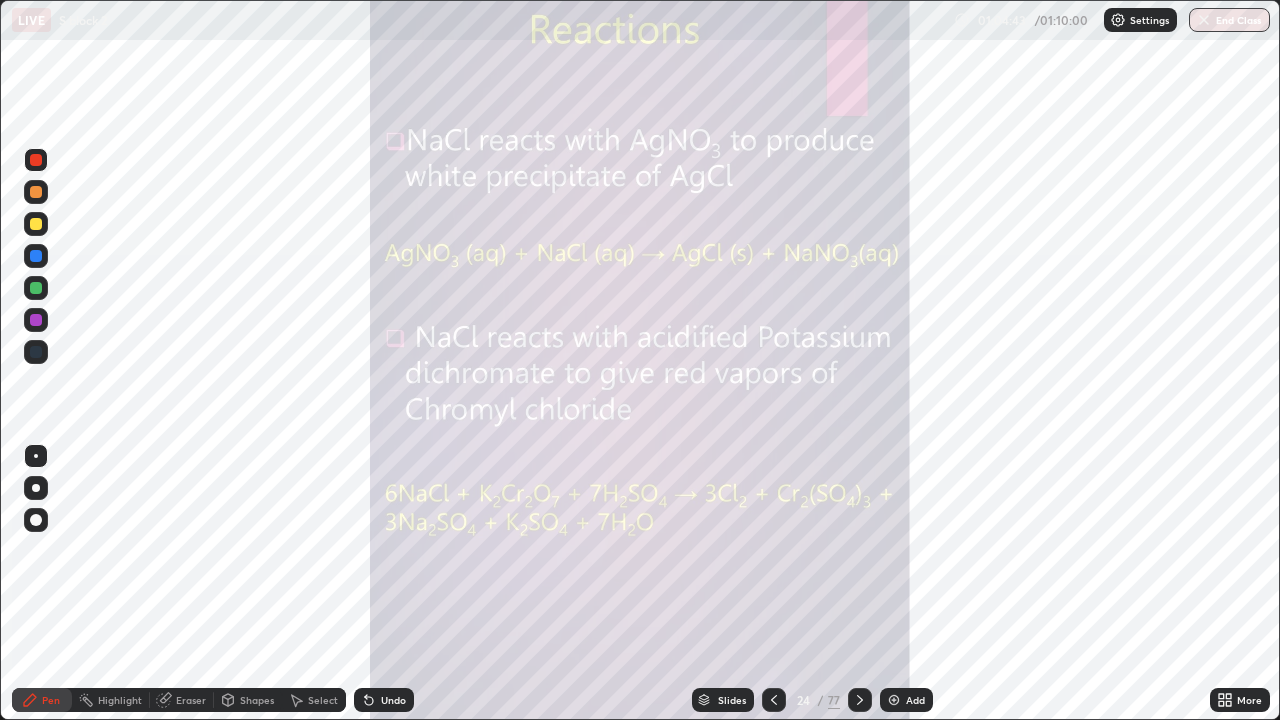 click 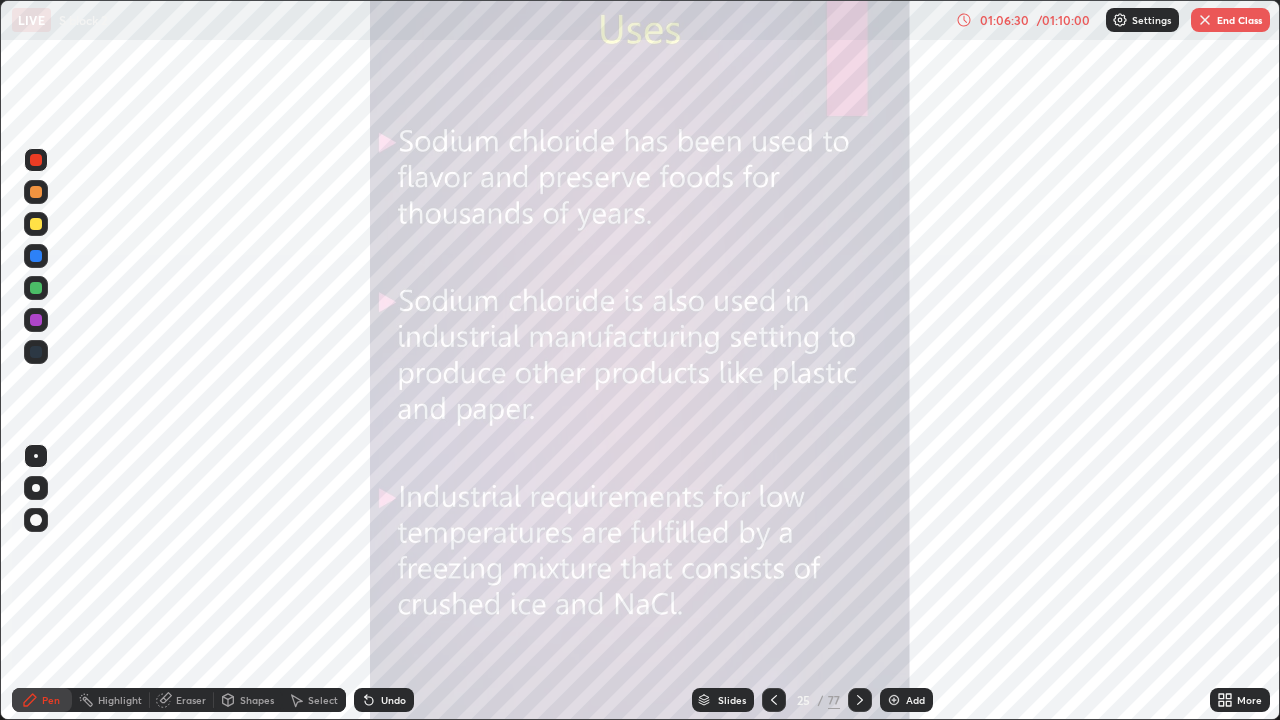 click 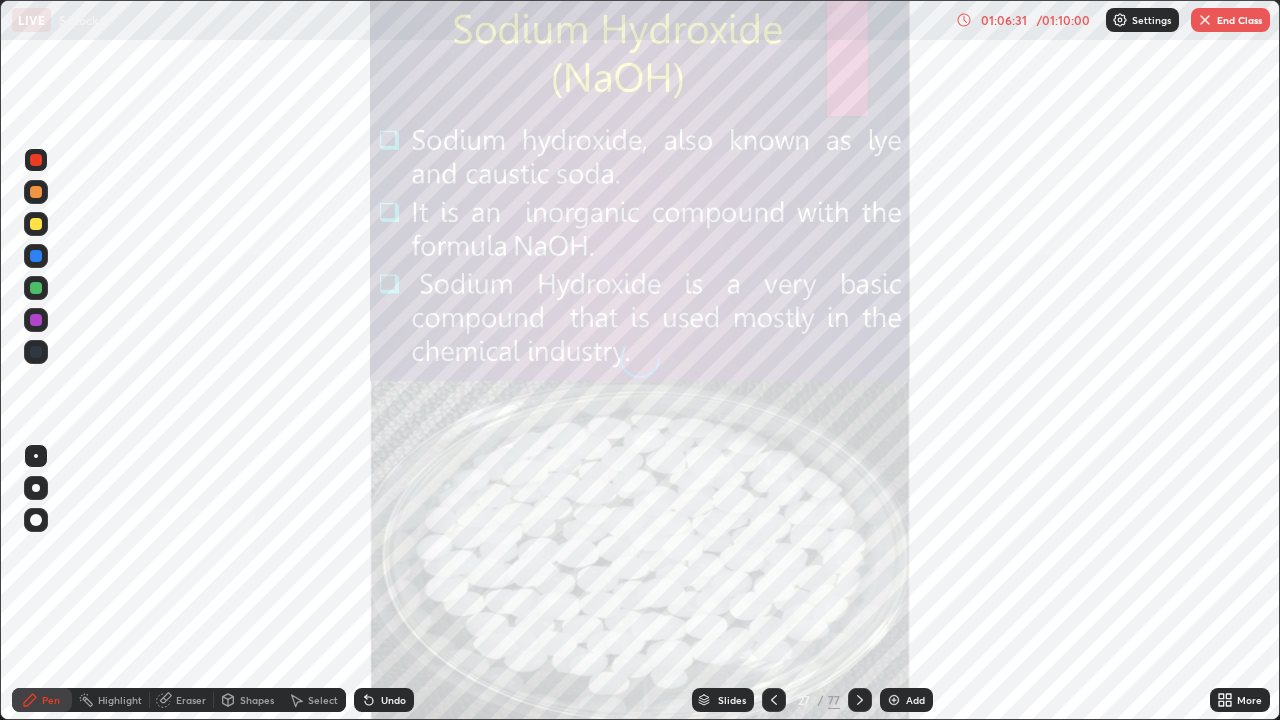click 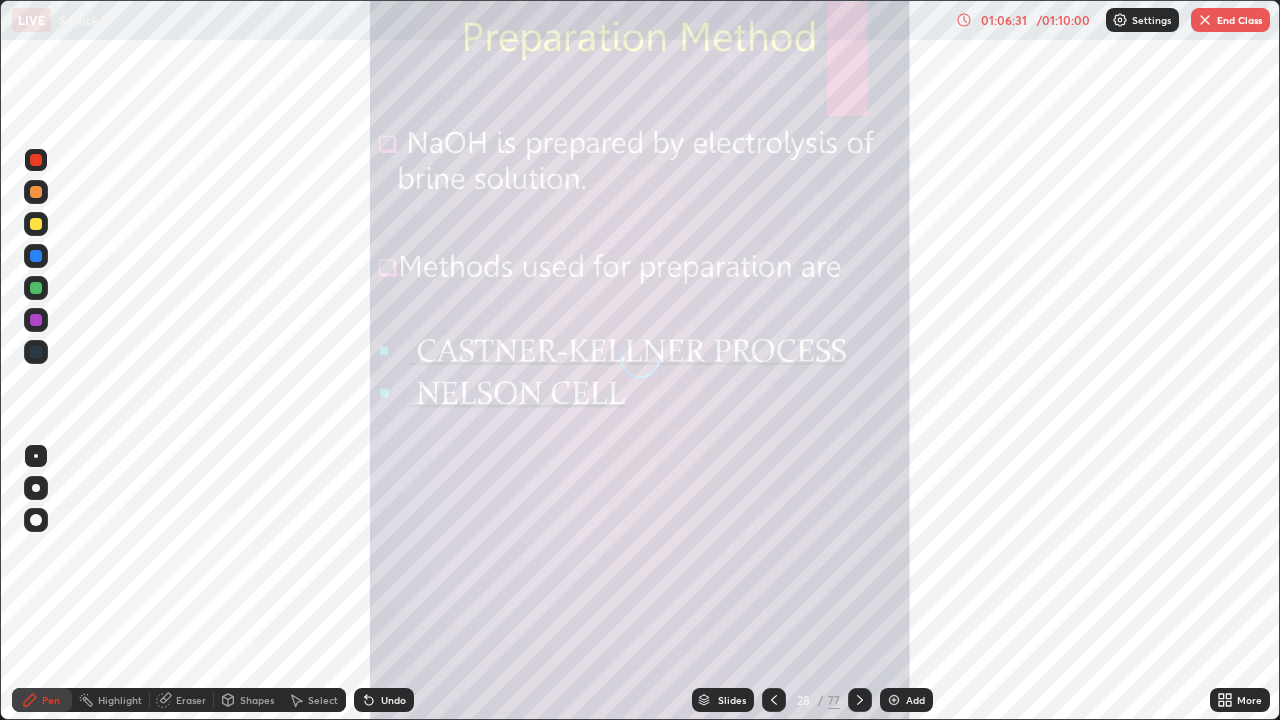click 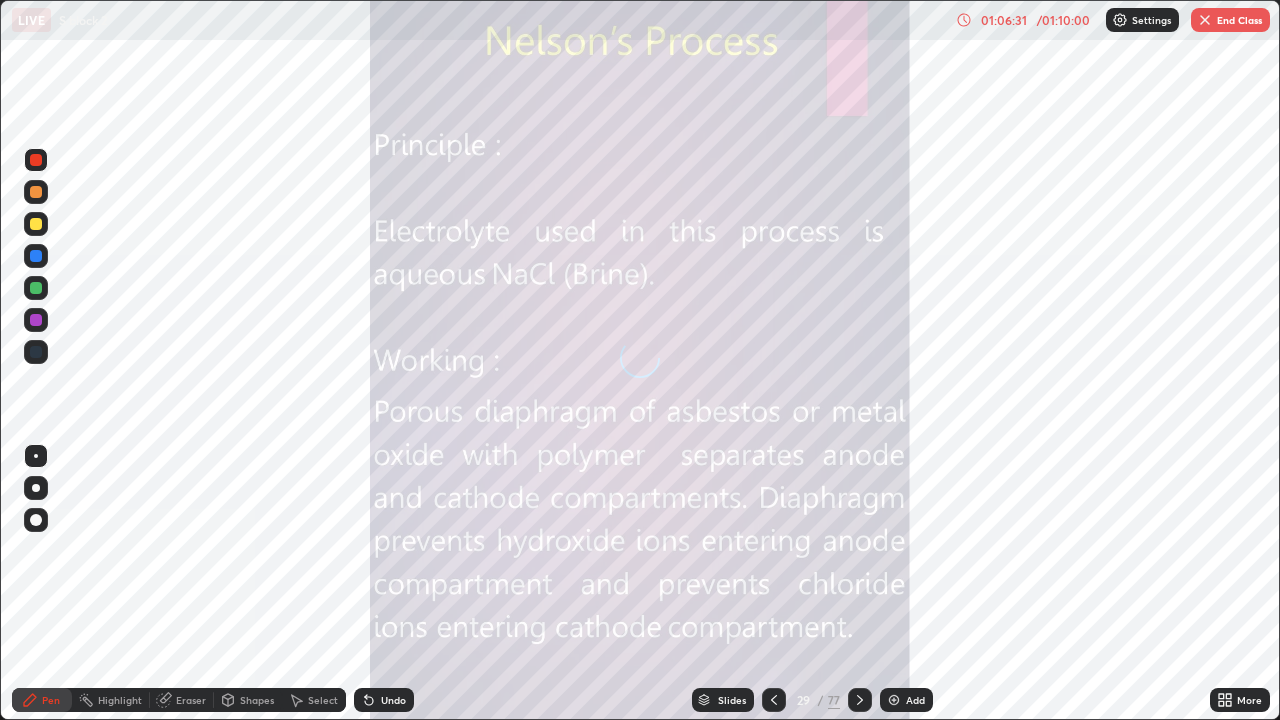 click 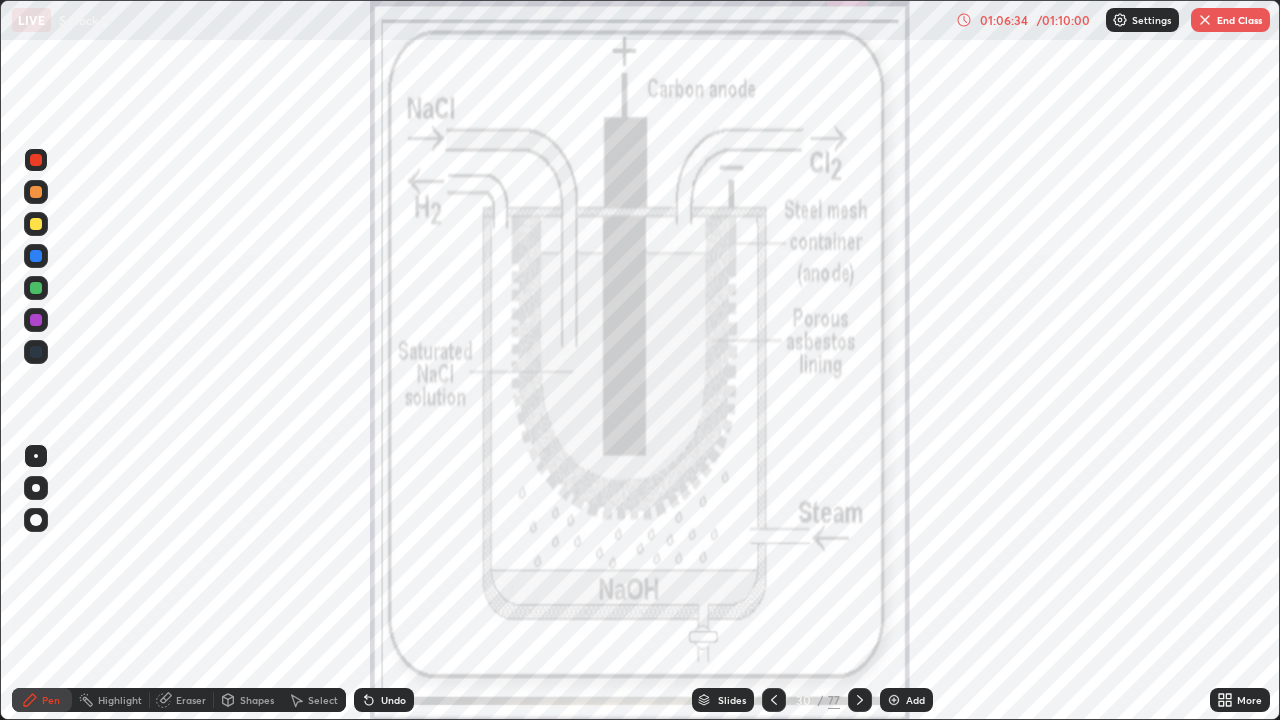 click on "Slides" at bounding box center (723, 700) 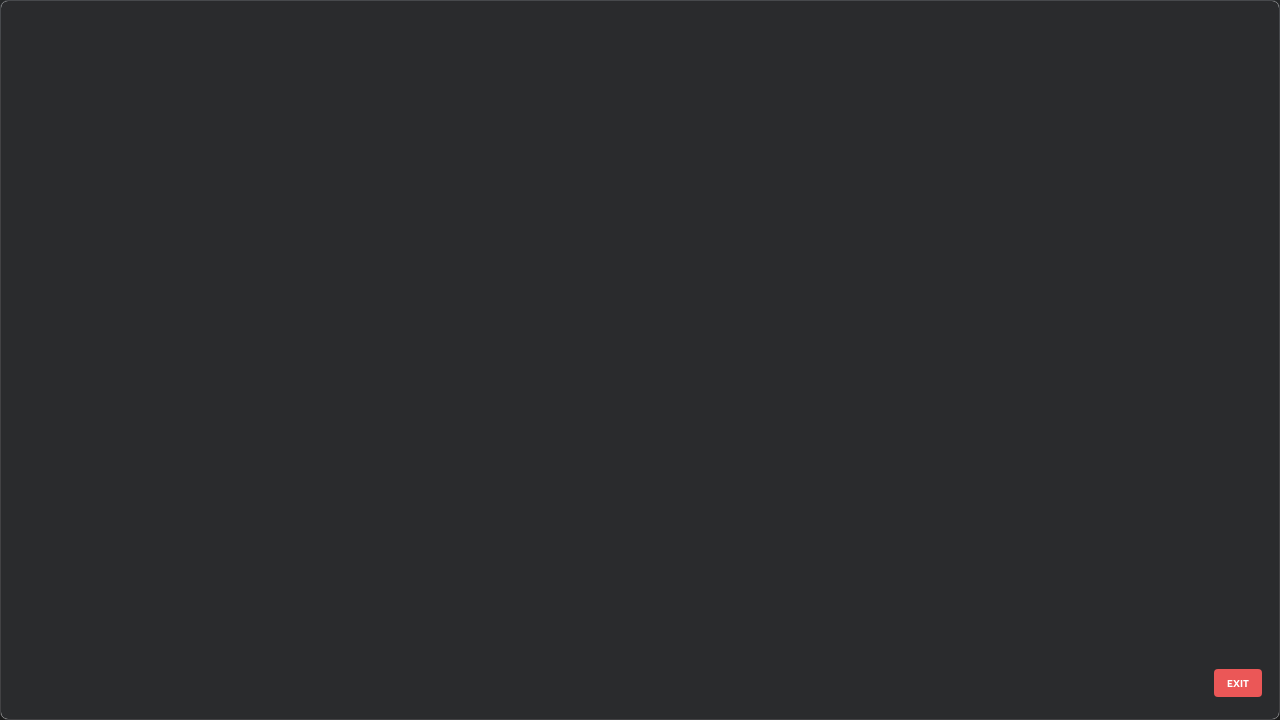 scroll, scrollTop: 1528, scrollLeft: 0, axis: vertical 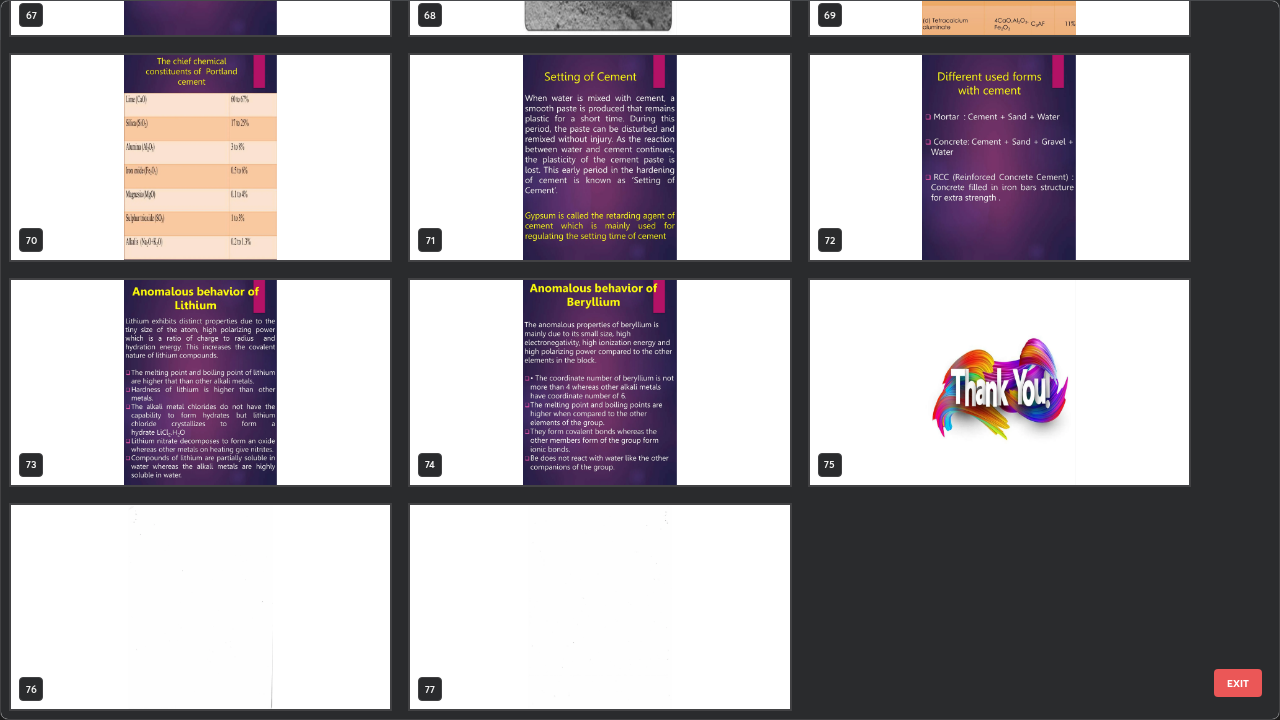 click at bounding box center [999, 382] 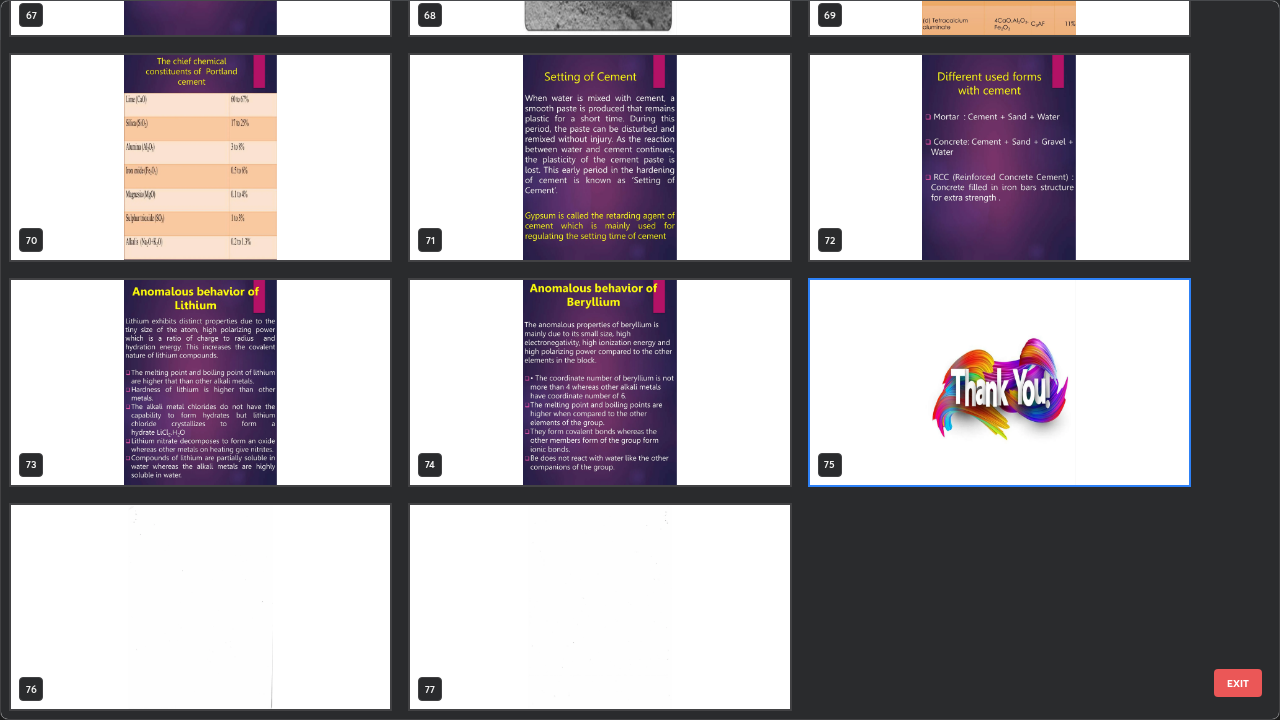 click at bounding box center [999, 382] 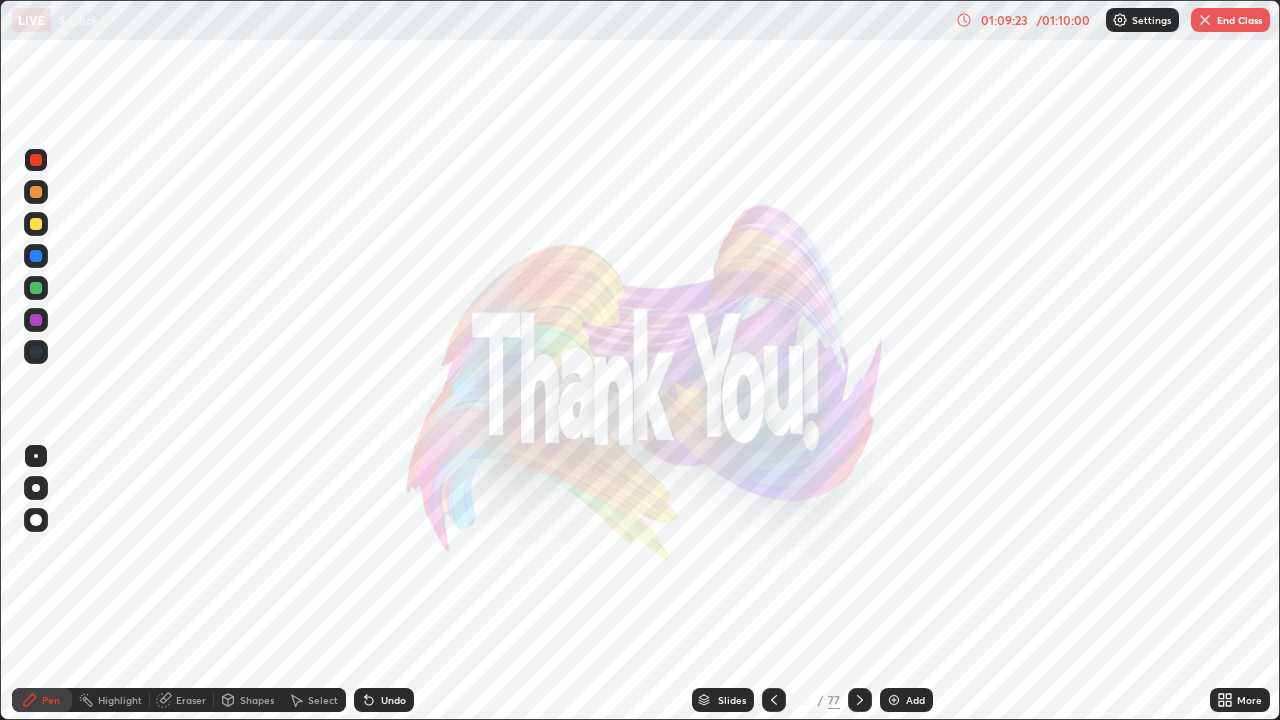 click at bounding box center [1205, 20] 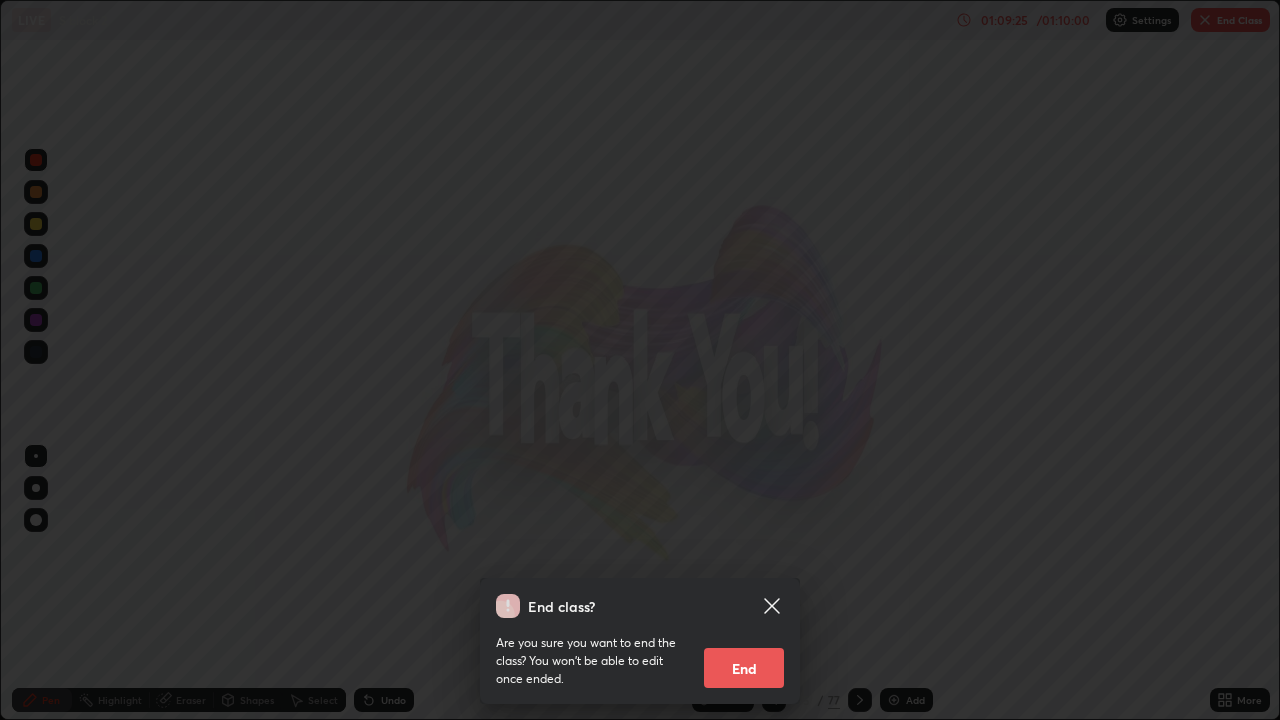 click on "End" at bounding box center [744, 668] 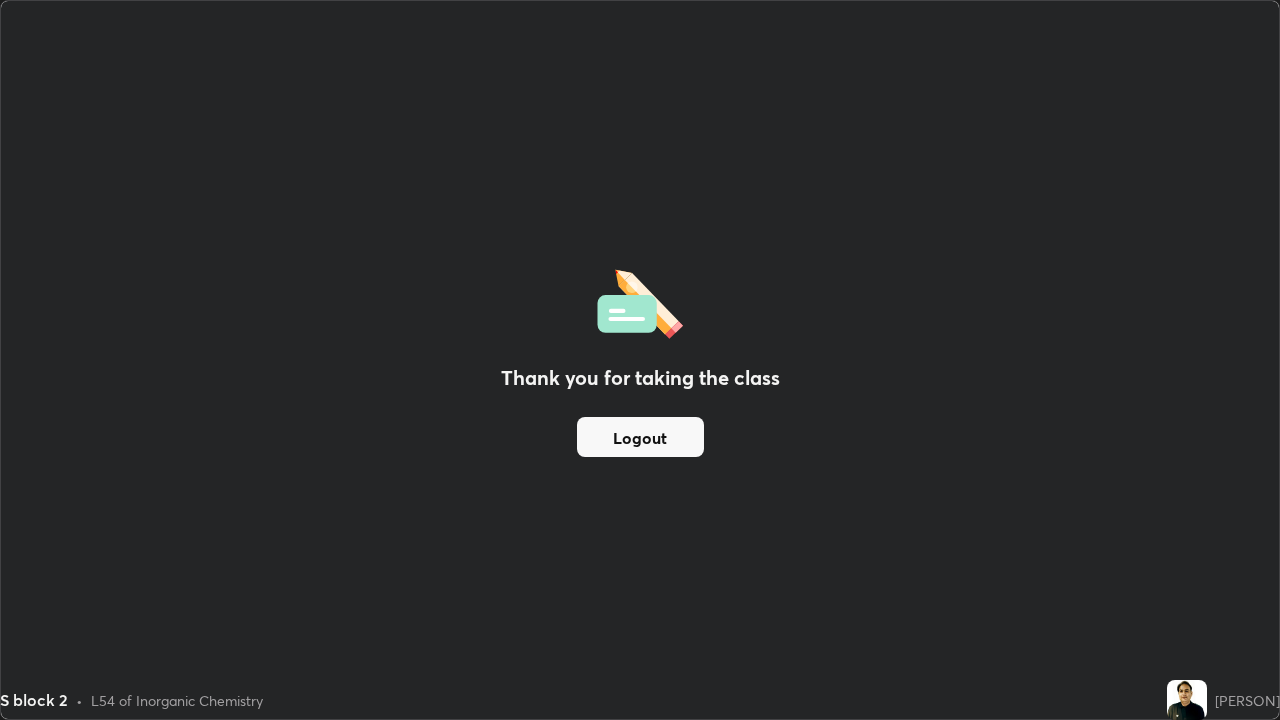 click on "Logout" at bounding box center (640, 437) 